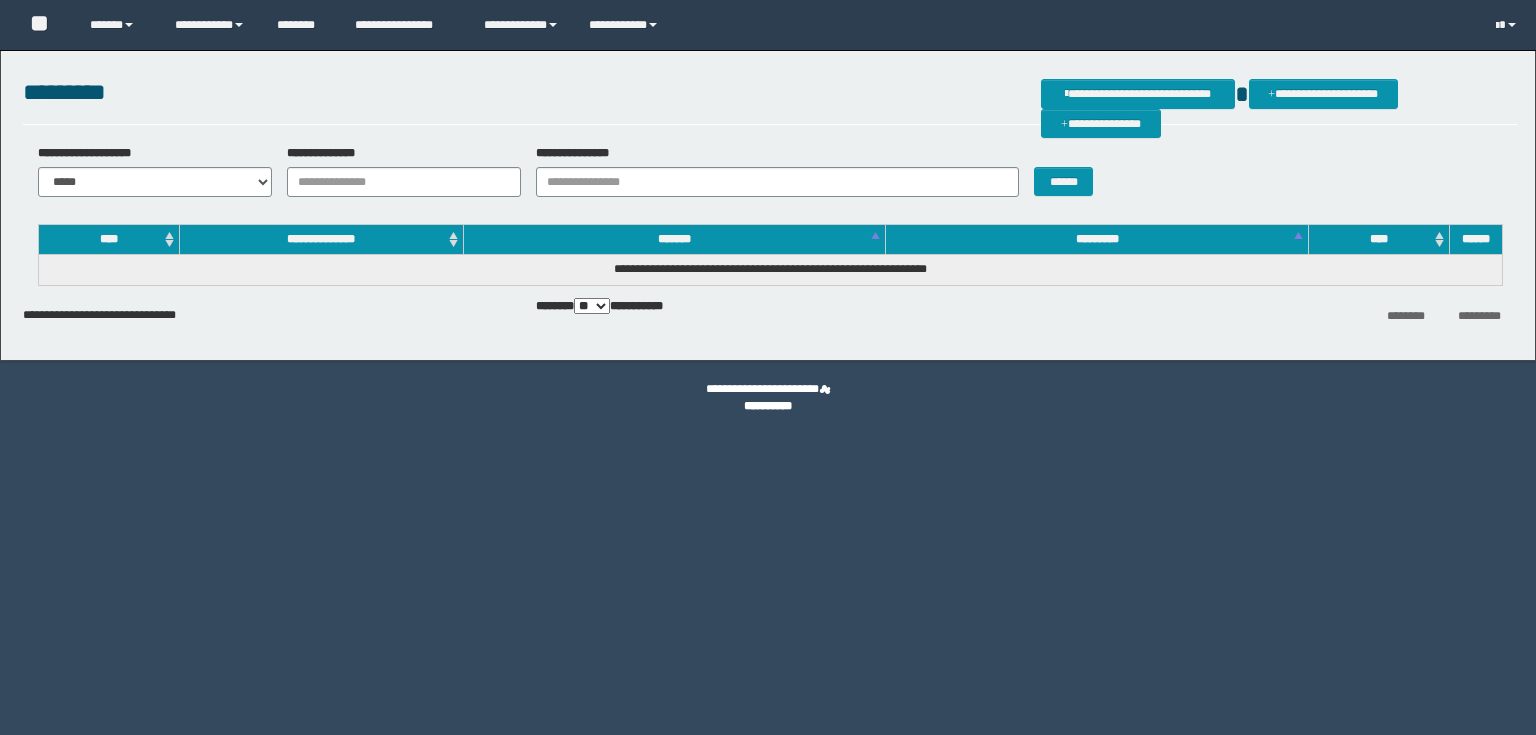 scroll, scrollTop: 0, scrollLeft: 0, axis: both 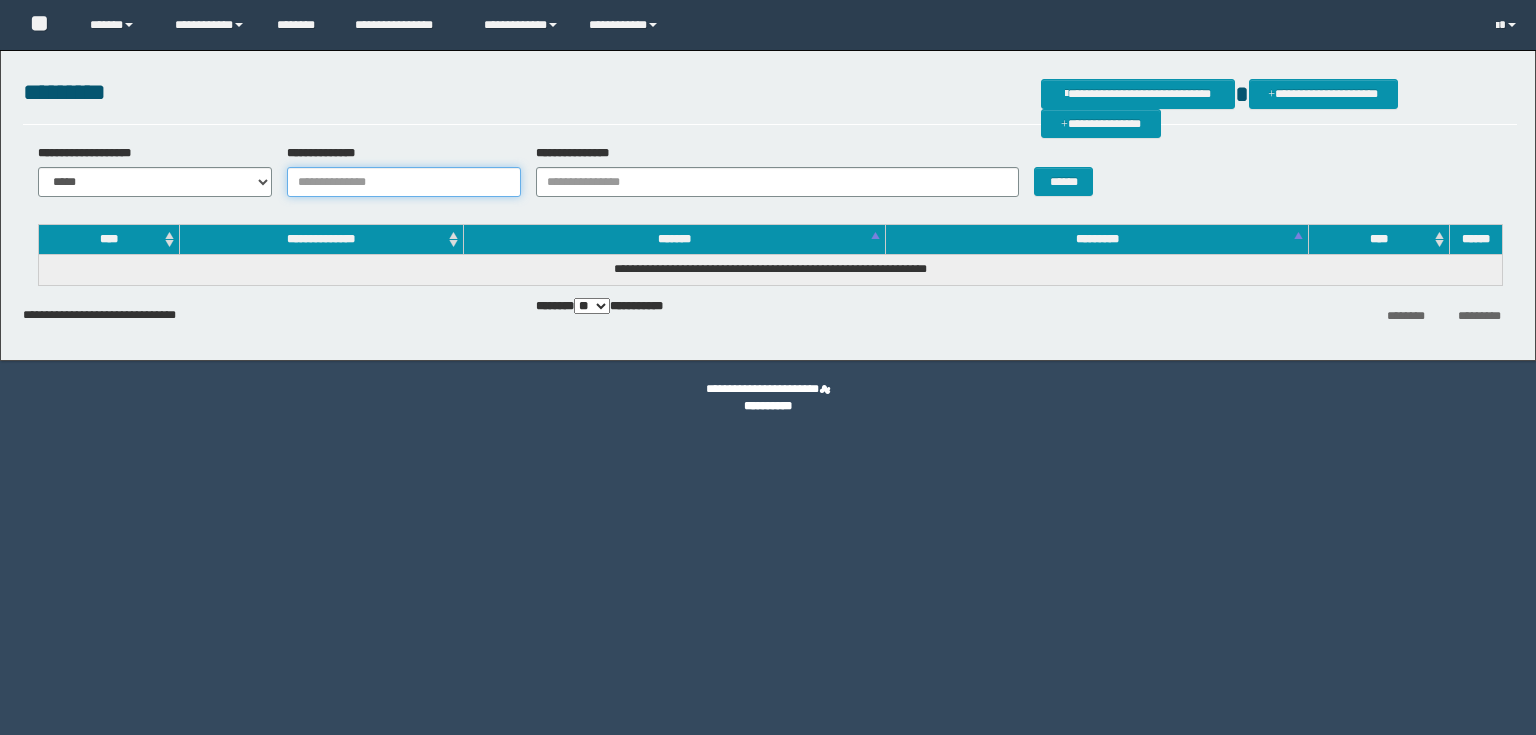 click on "**********" at bounding box center (404, 182) 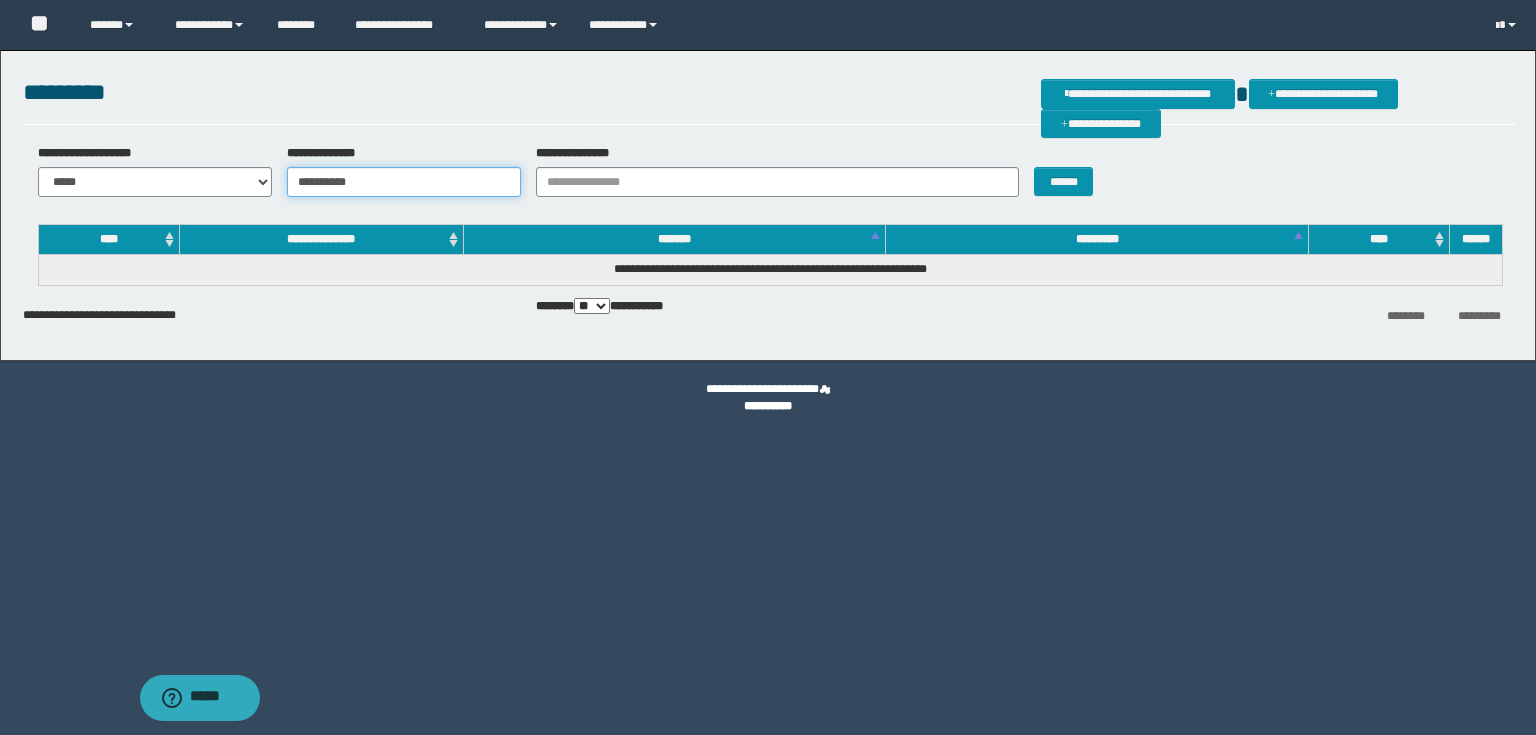 scroll, scrollTop: 0, scrollLeft: 0, axis: both 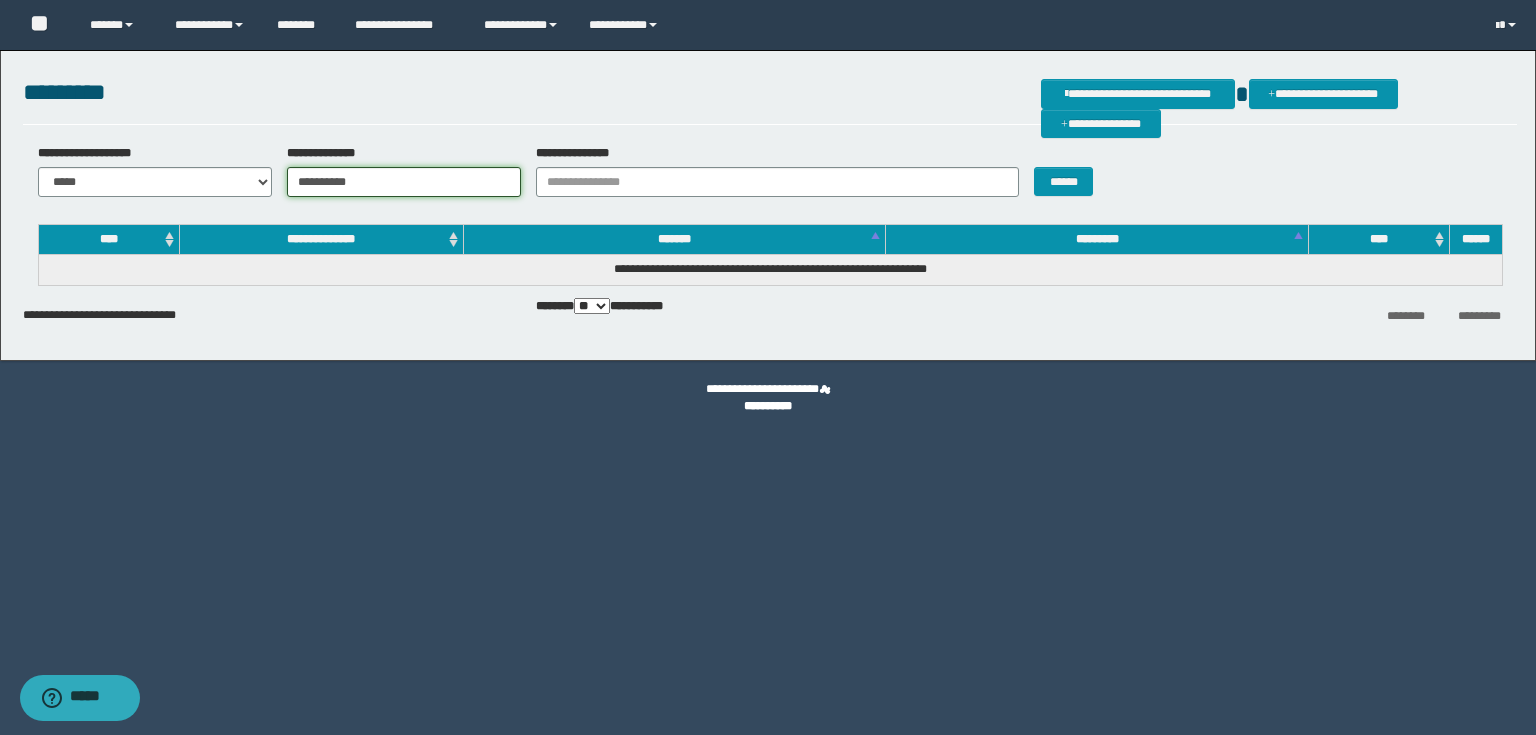 type on "**********" 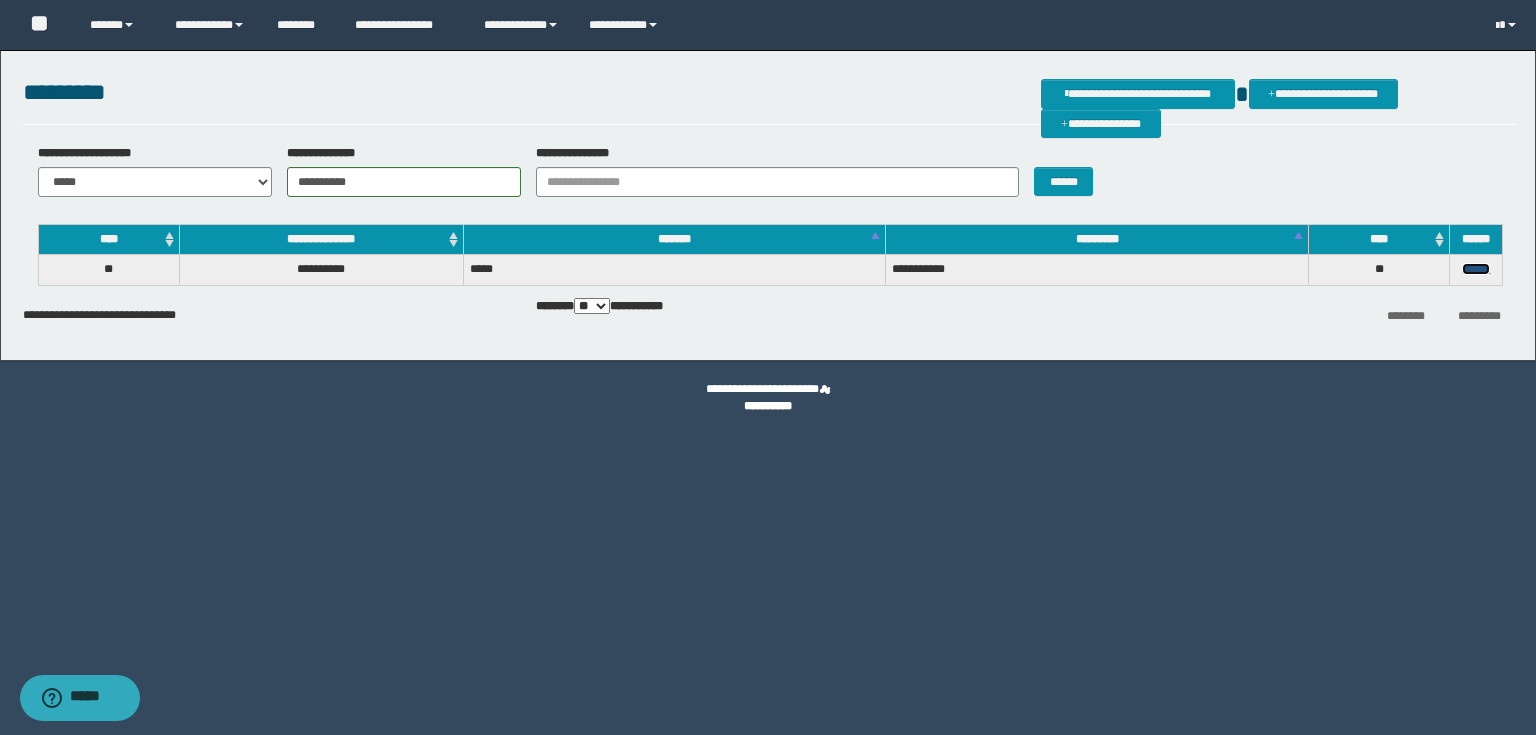 click on "******" at bounding box center (1476, 269) 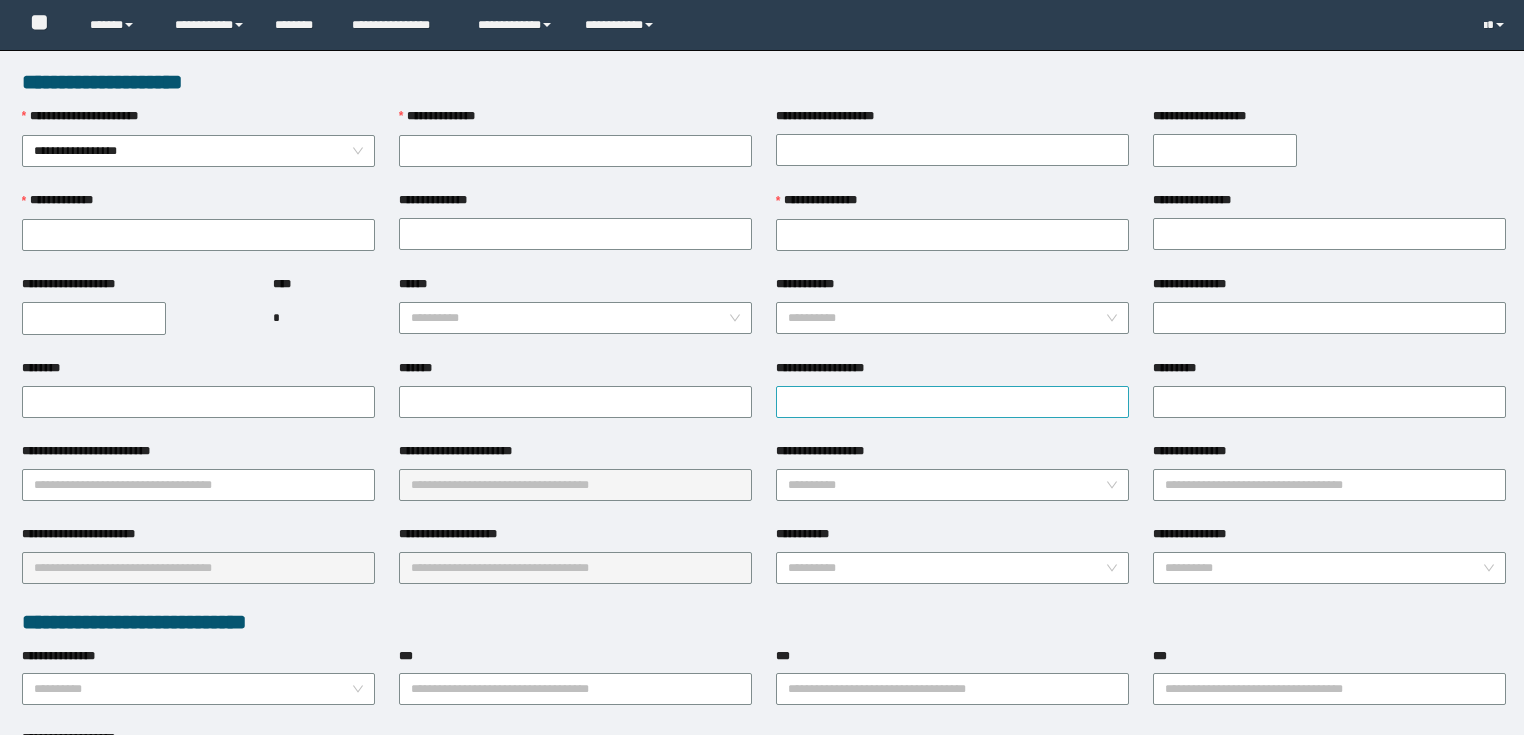 scroll, scrollTop: 0, scrollLeft: 0, axis: both 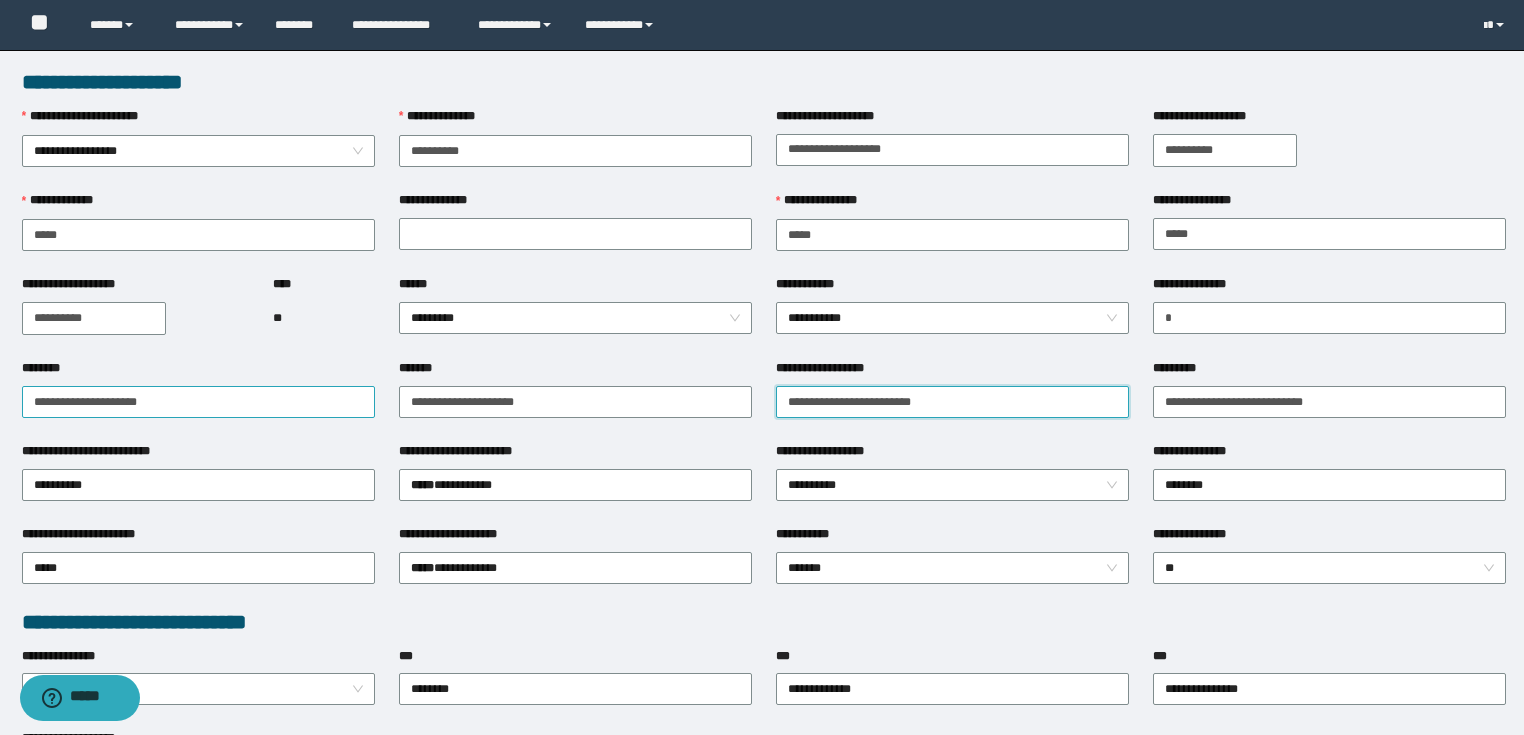 drag, startPoint x: 629, startPoint y: 396, endPoint x: 39, endPoint y: 408, distance: 590.122 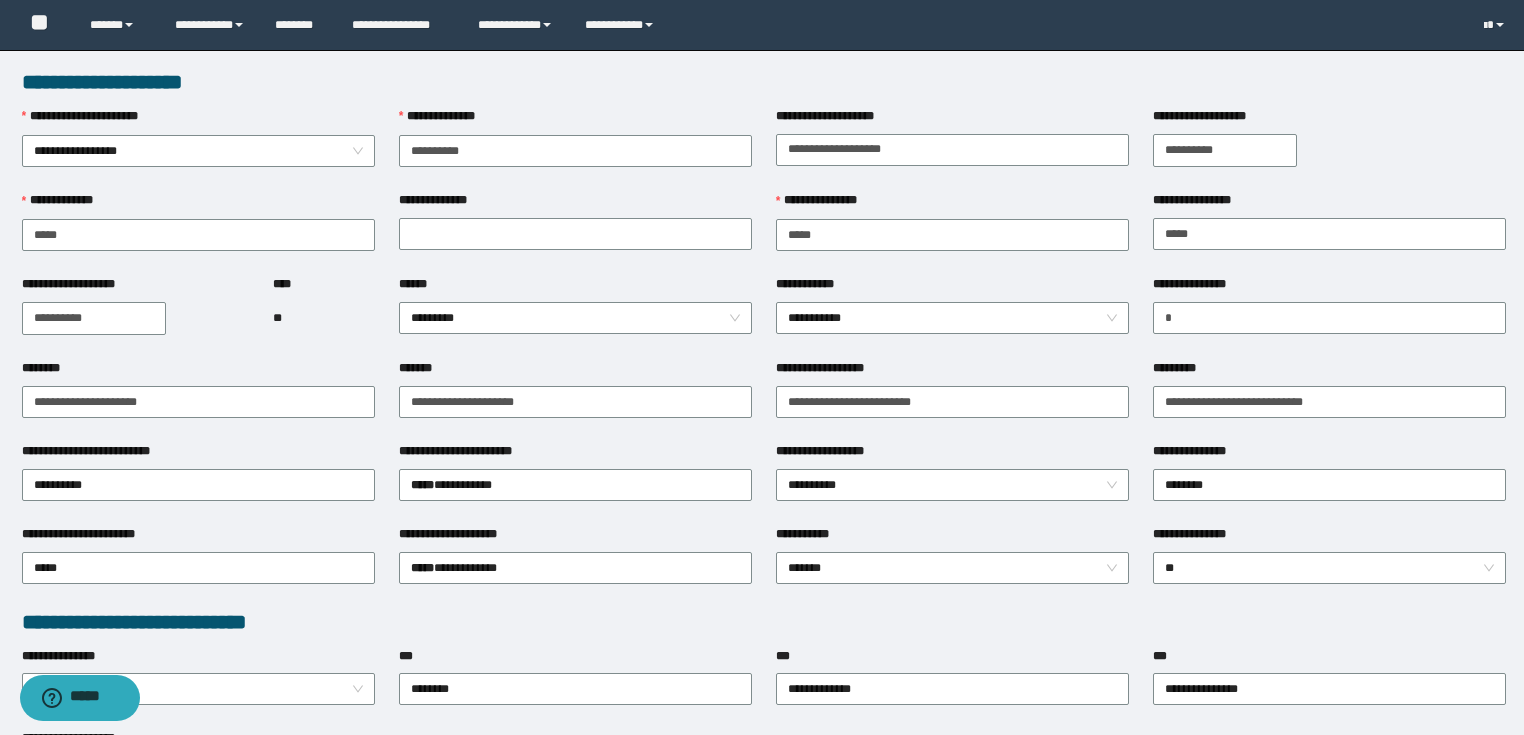 click on "**********" at bounding box center (764, 838) 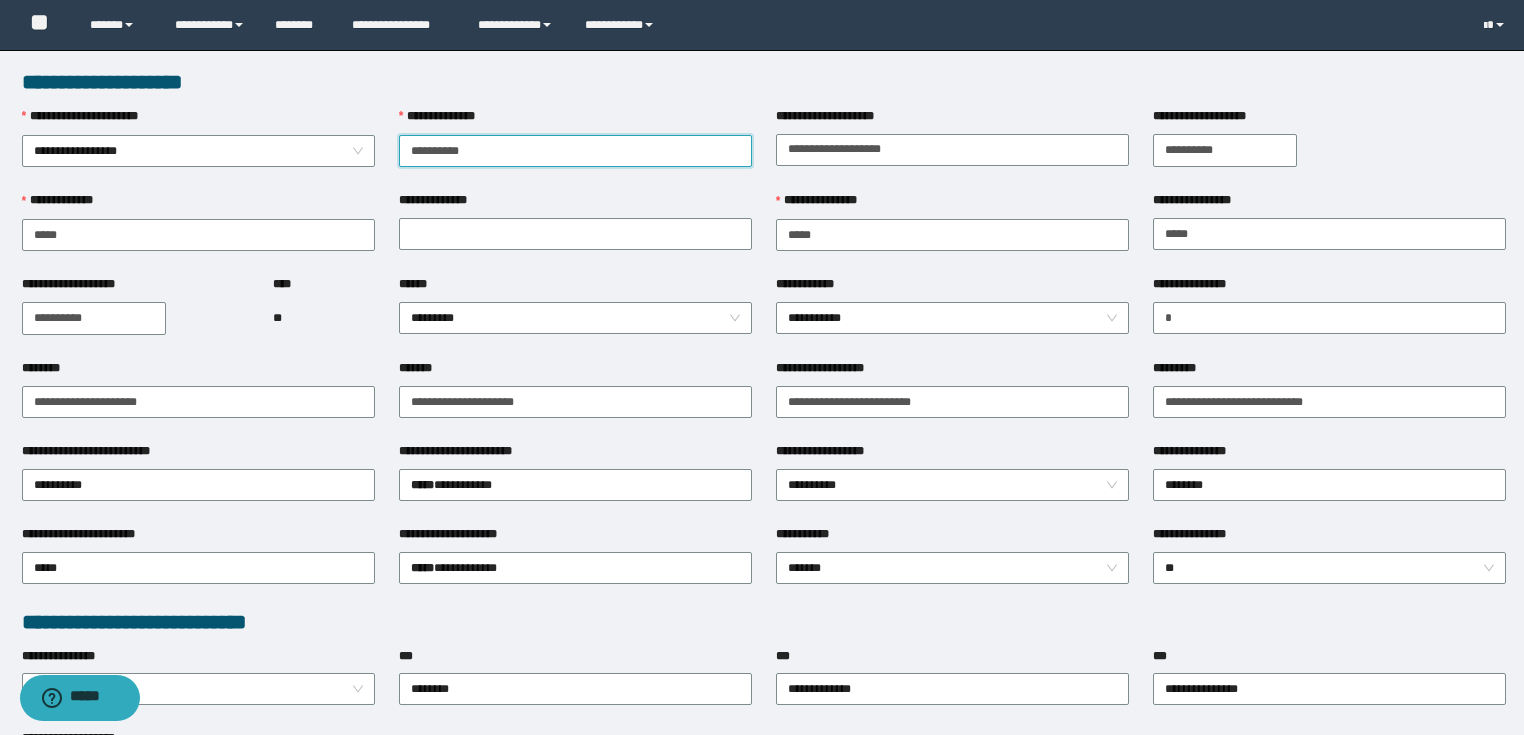 drag, startPoint x: 497, startPoint y: 161, endPoint x: 0, endPoint y: 148, distance: 497.16998 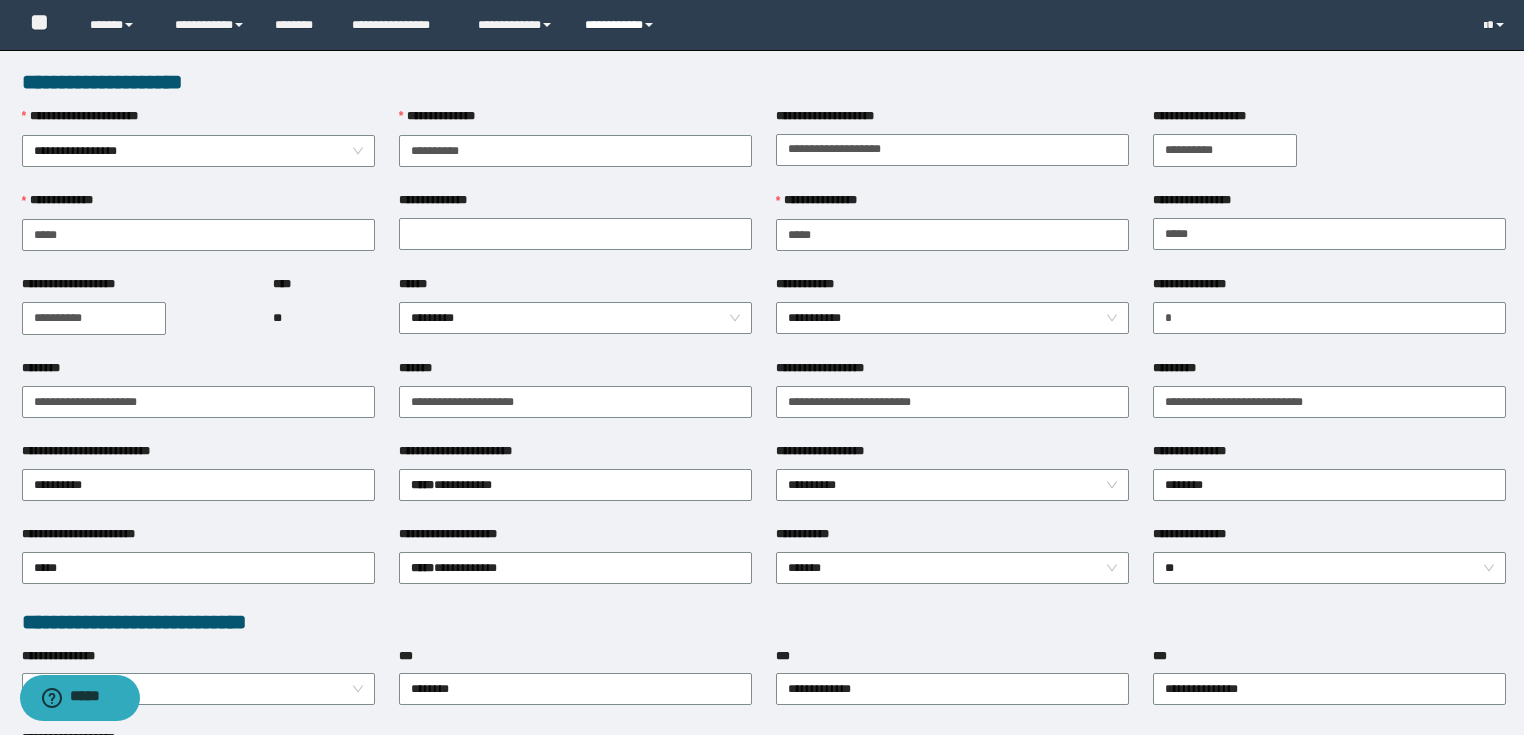 click on "**********" at bounding box center [622, 25] 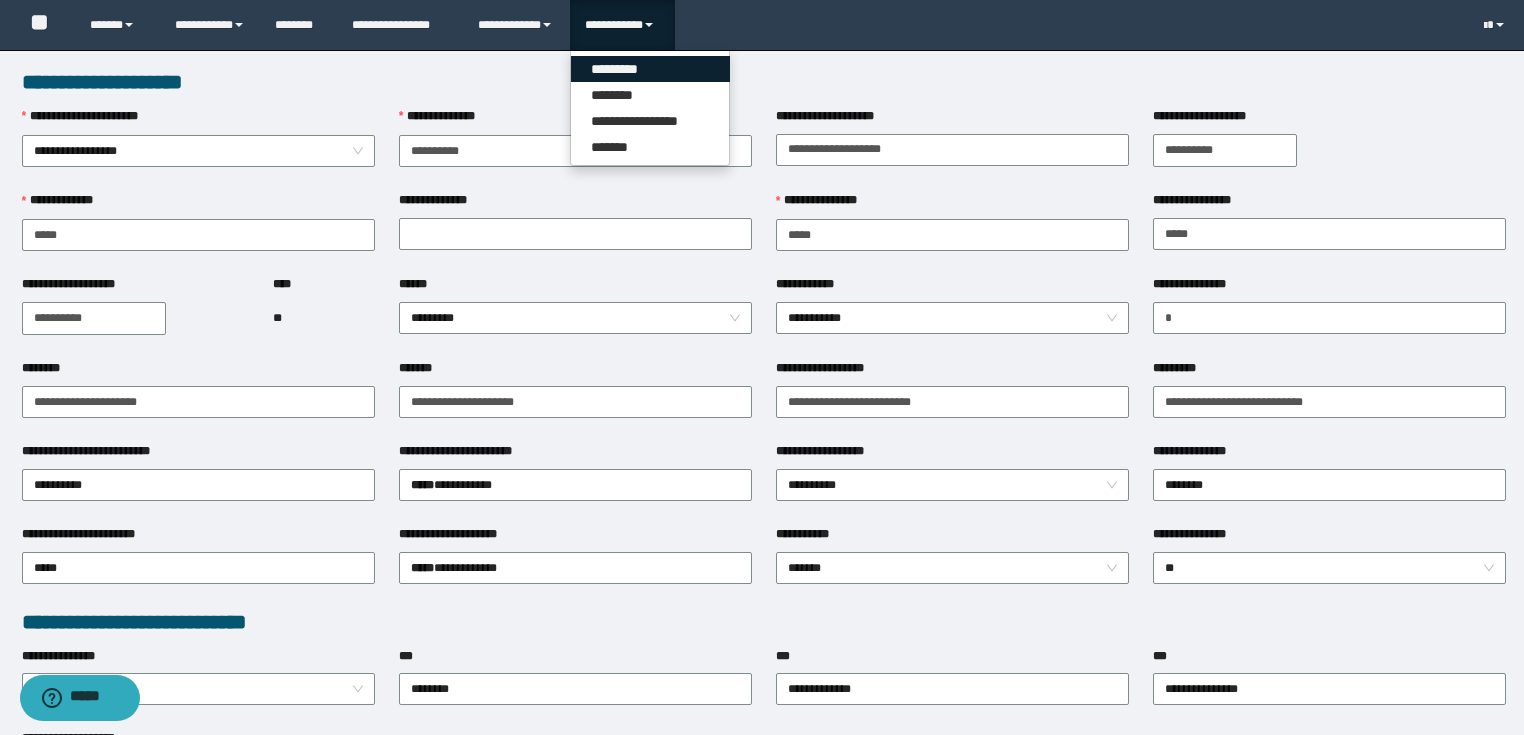 click on "*********" at bounding box center [650, 69] 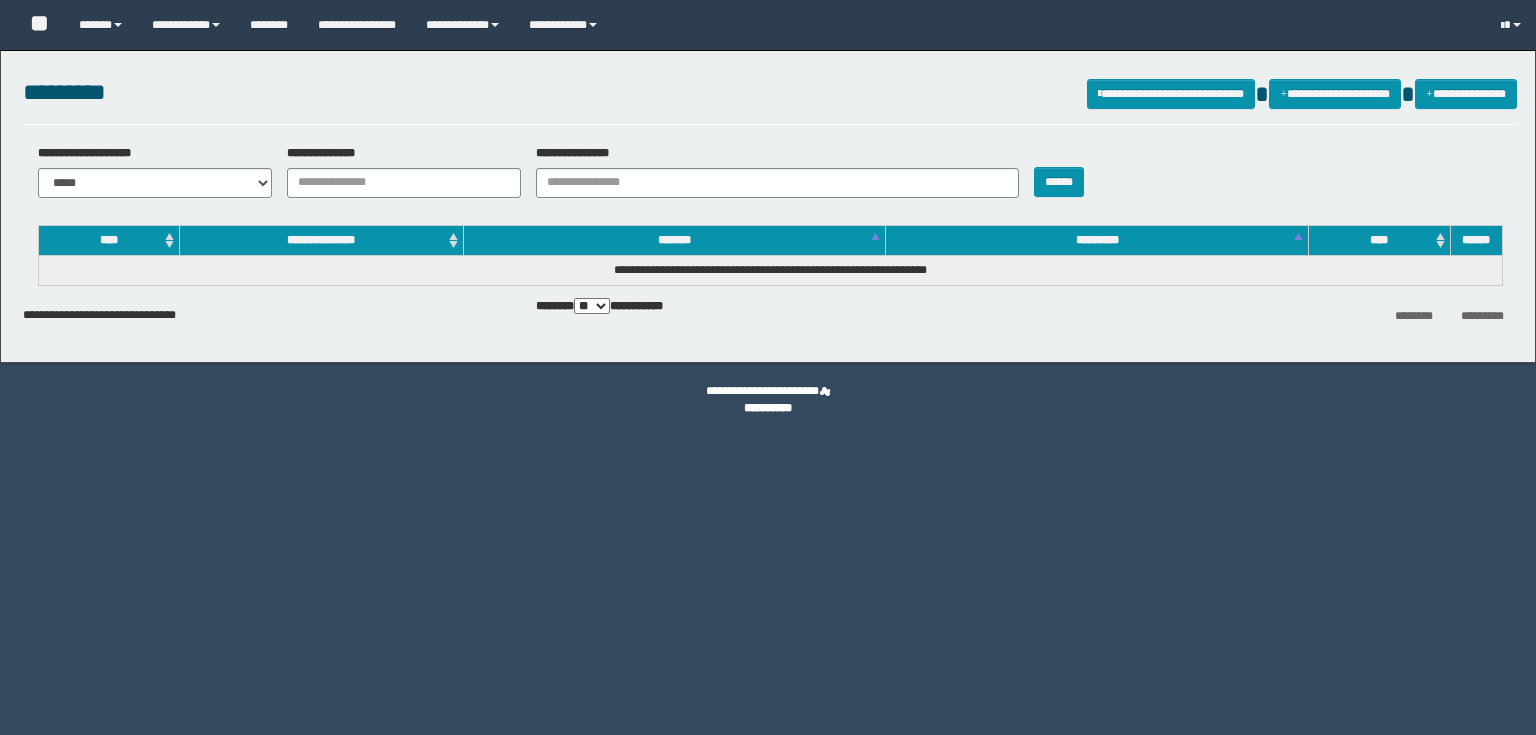 scroll, scrollTop: 0, scrollLeft: 0, axis: both 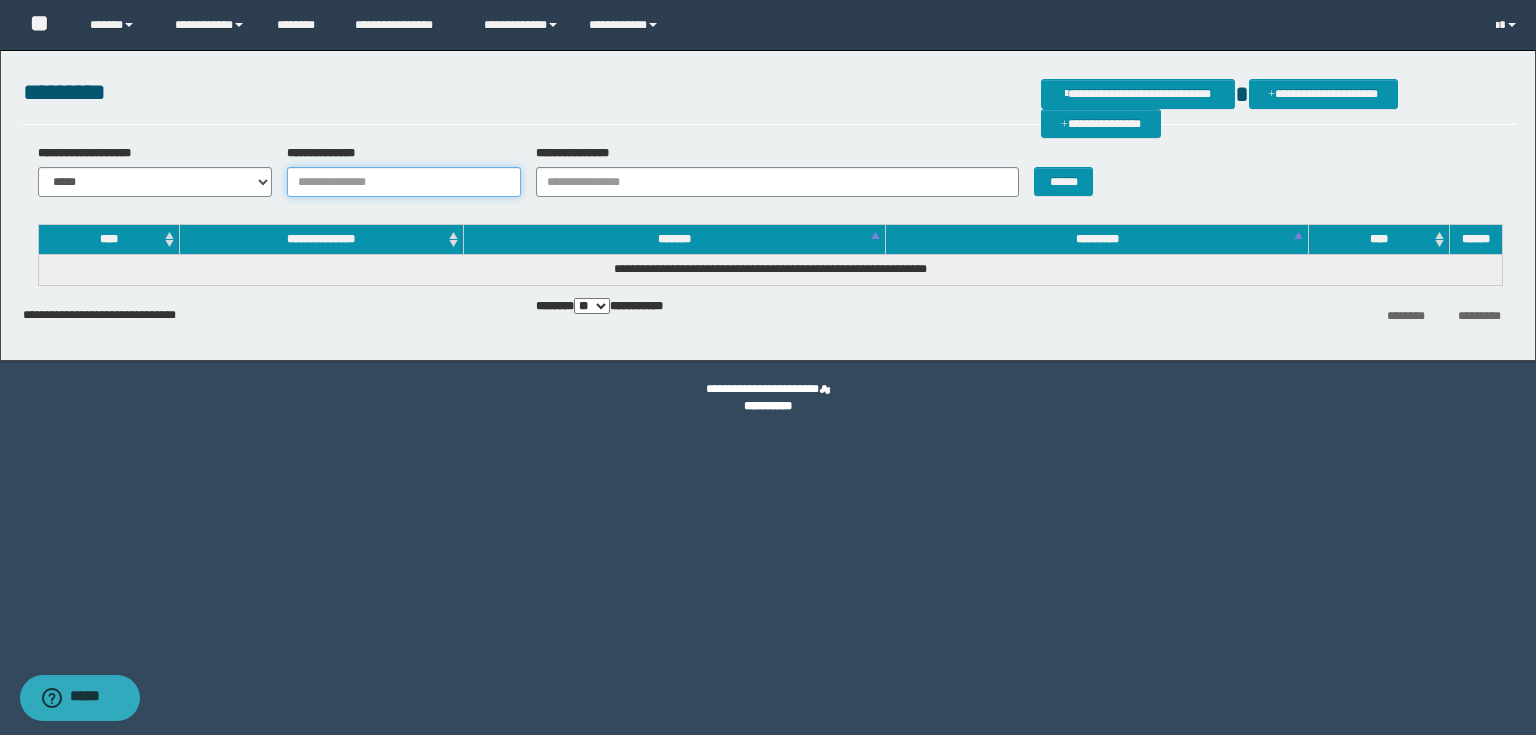 click on "**********" at bounding box center [404, 182] 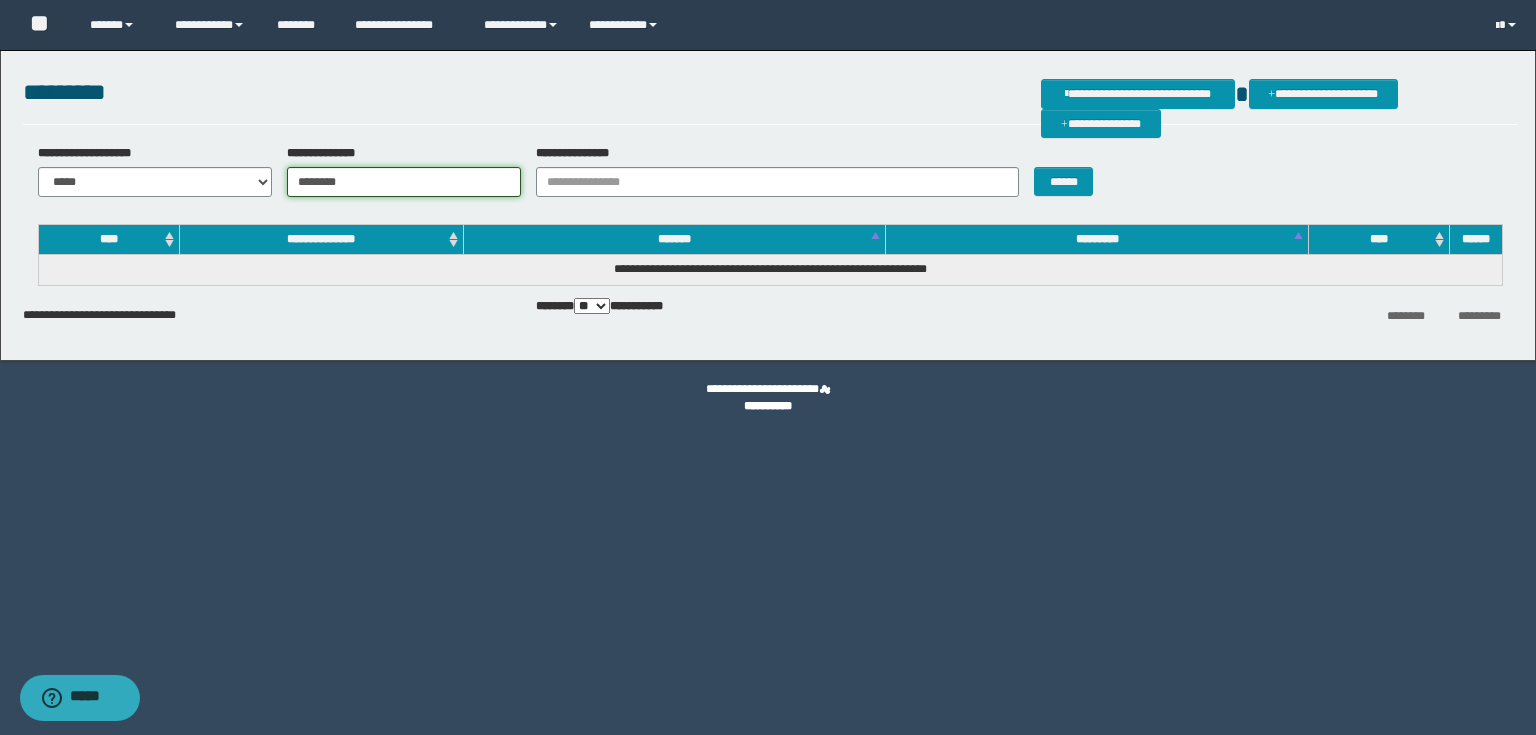 type on "********" 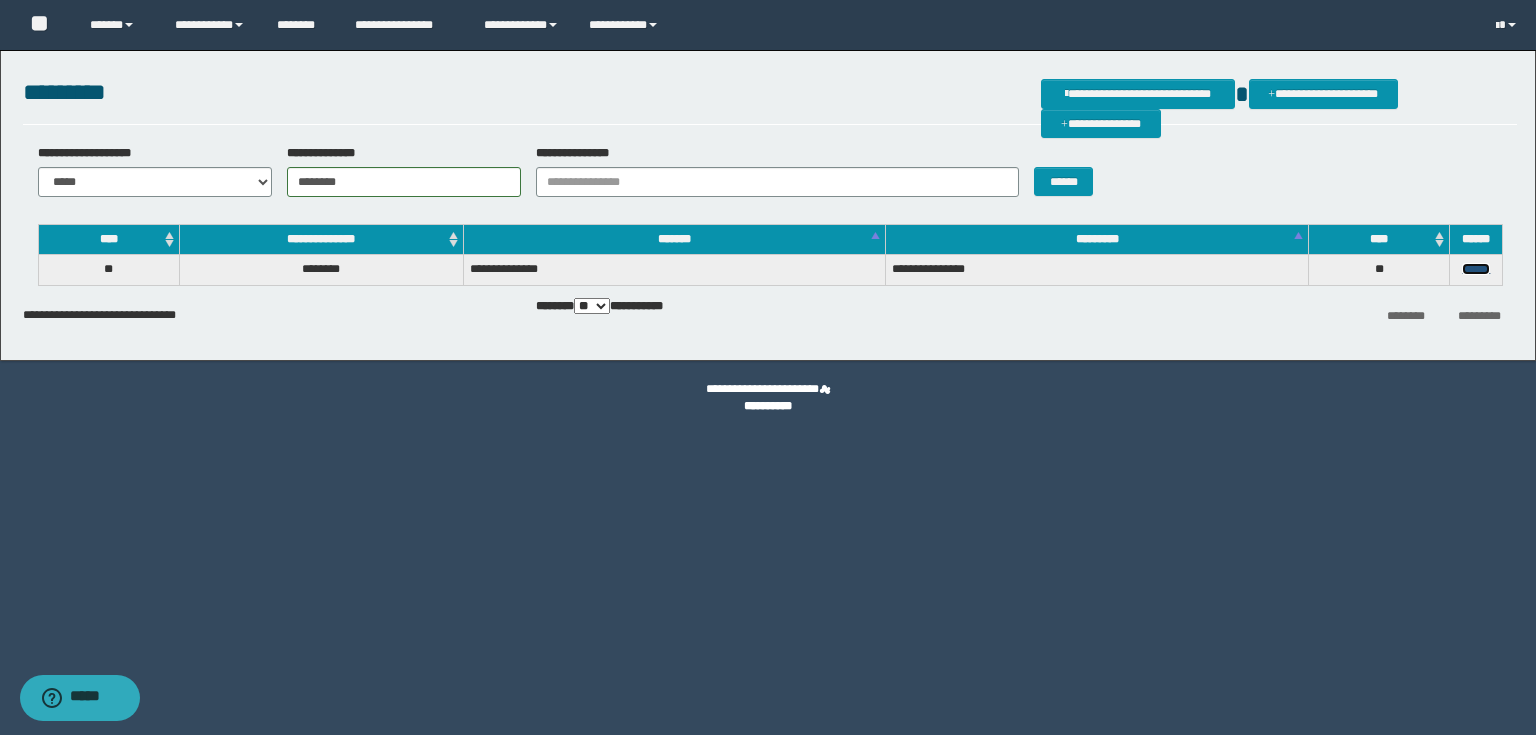 click on "******" at bounding box center (1476, 269) 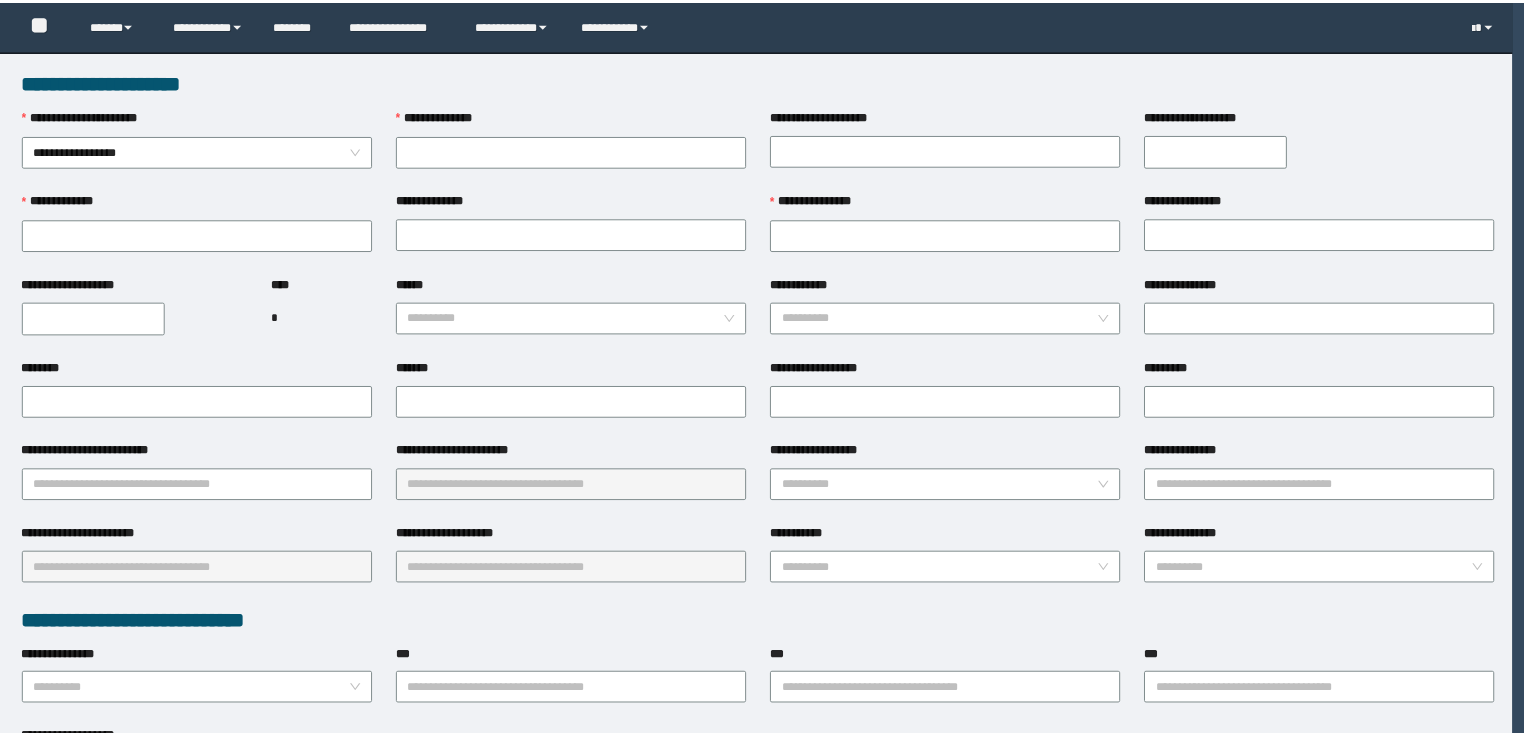 scroll, scrollTop: 0, scrollLeft: 0, axis: both 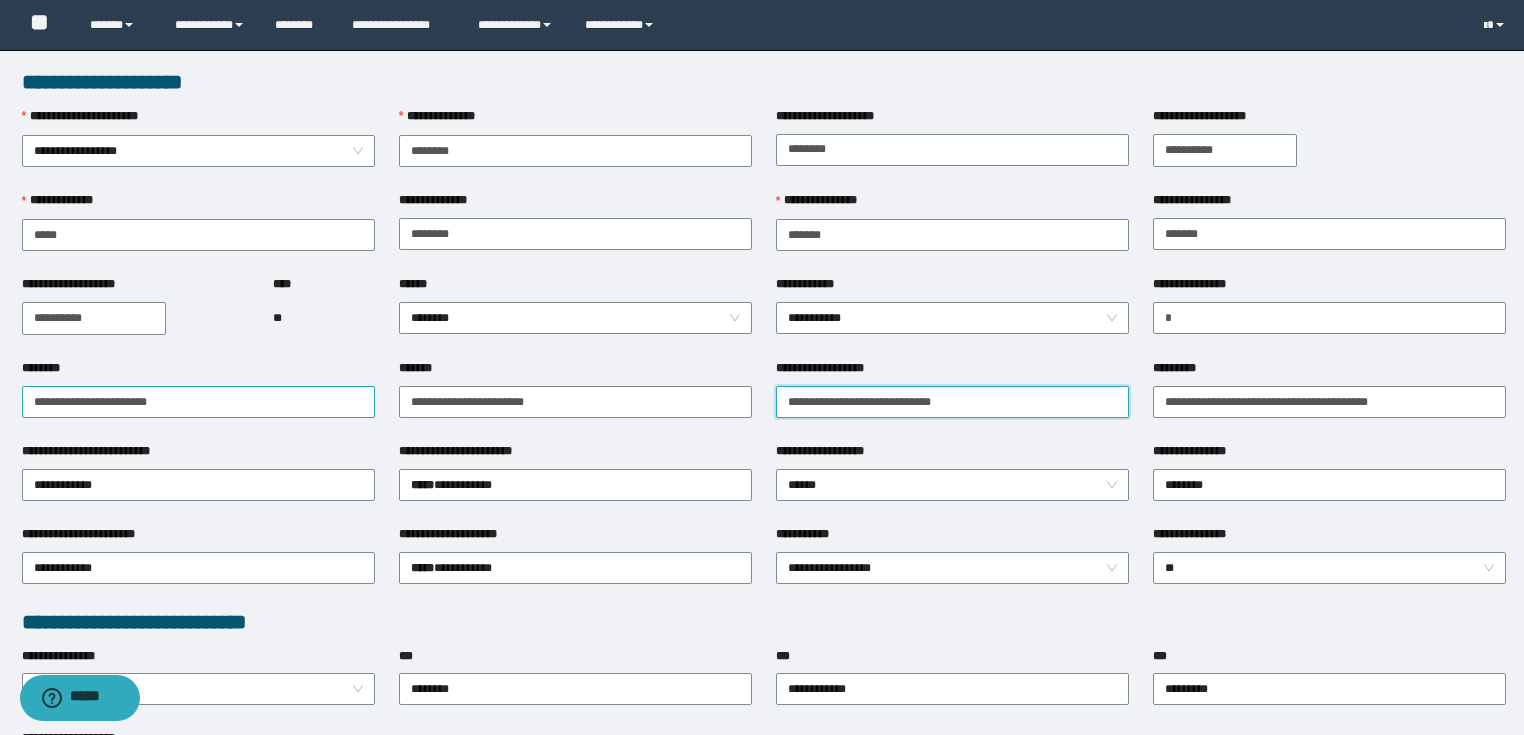 drag, startPoint x: 1069, startPoint y: 391, endPoint x: 24, endPoint y: 395, distance: 1045.0077 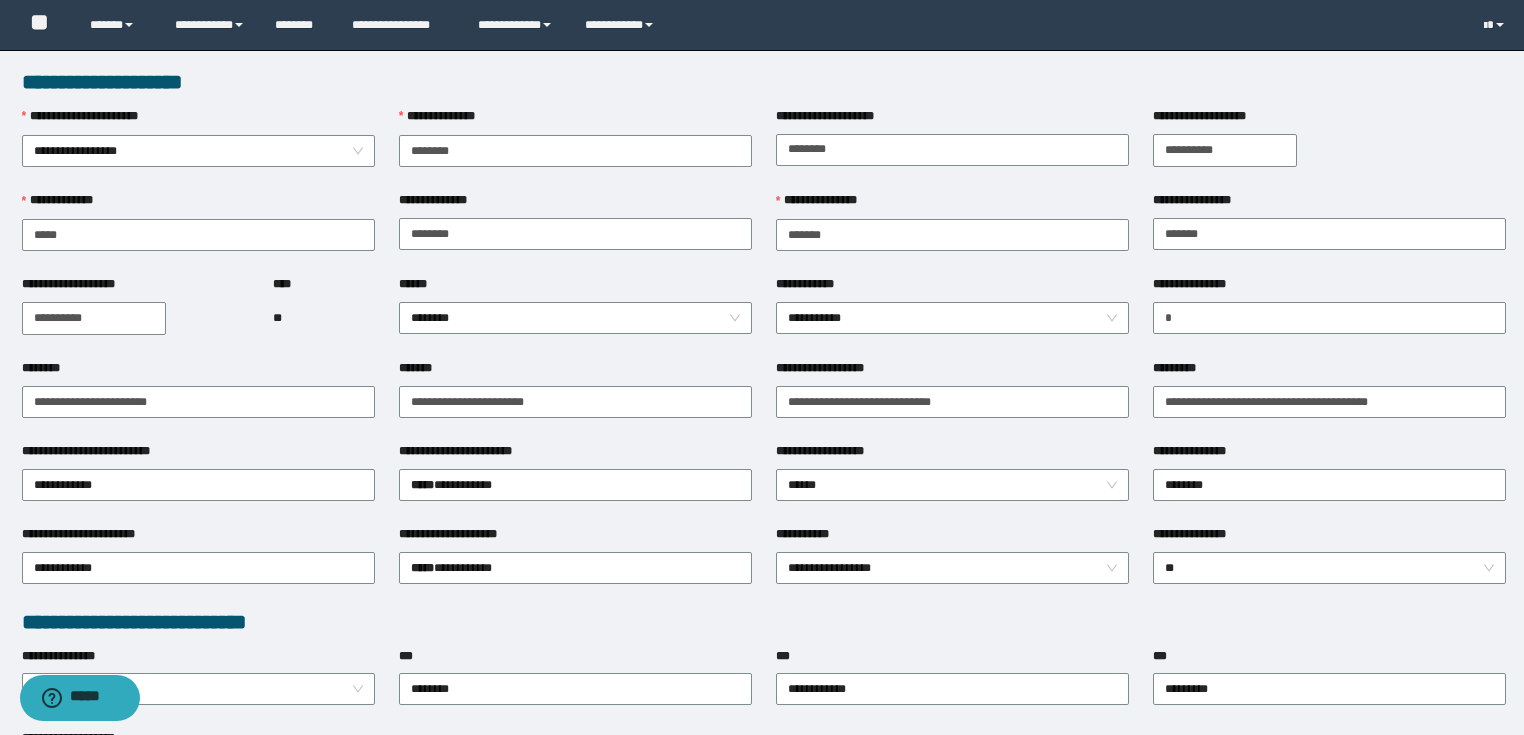 click on "**********" at bounding box center (764, 82) 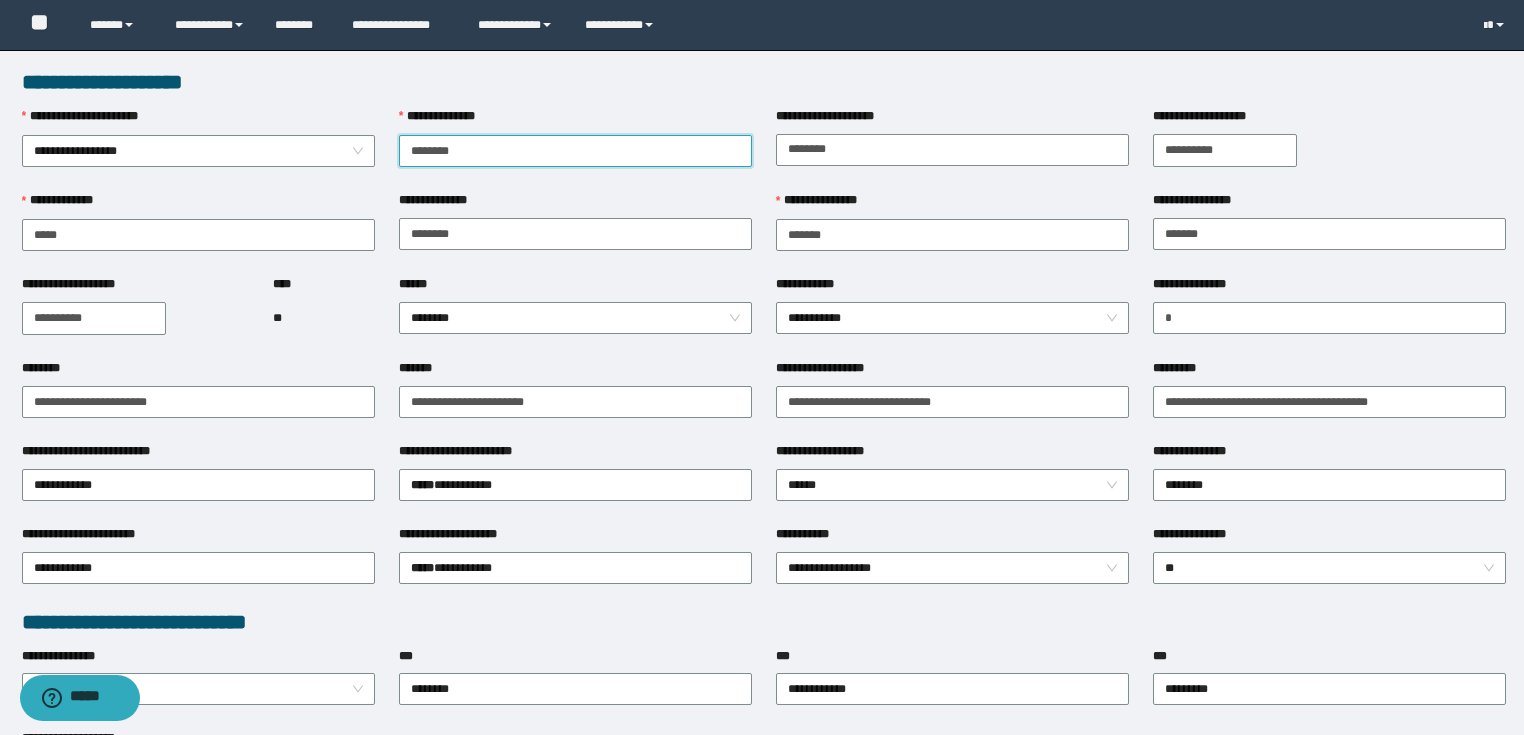 drag, startPoint x: 685, startPoint y: 150, endPoint x: 0, endPoint y: 134, distance: 685.1868 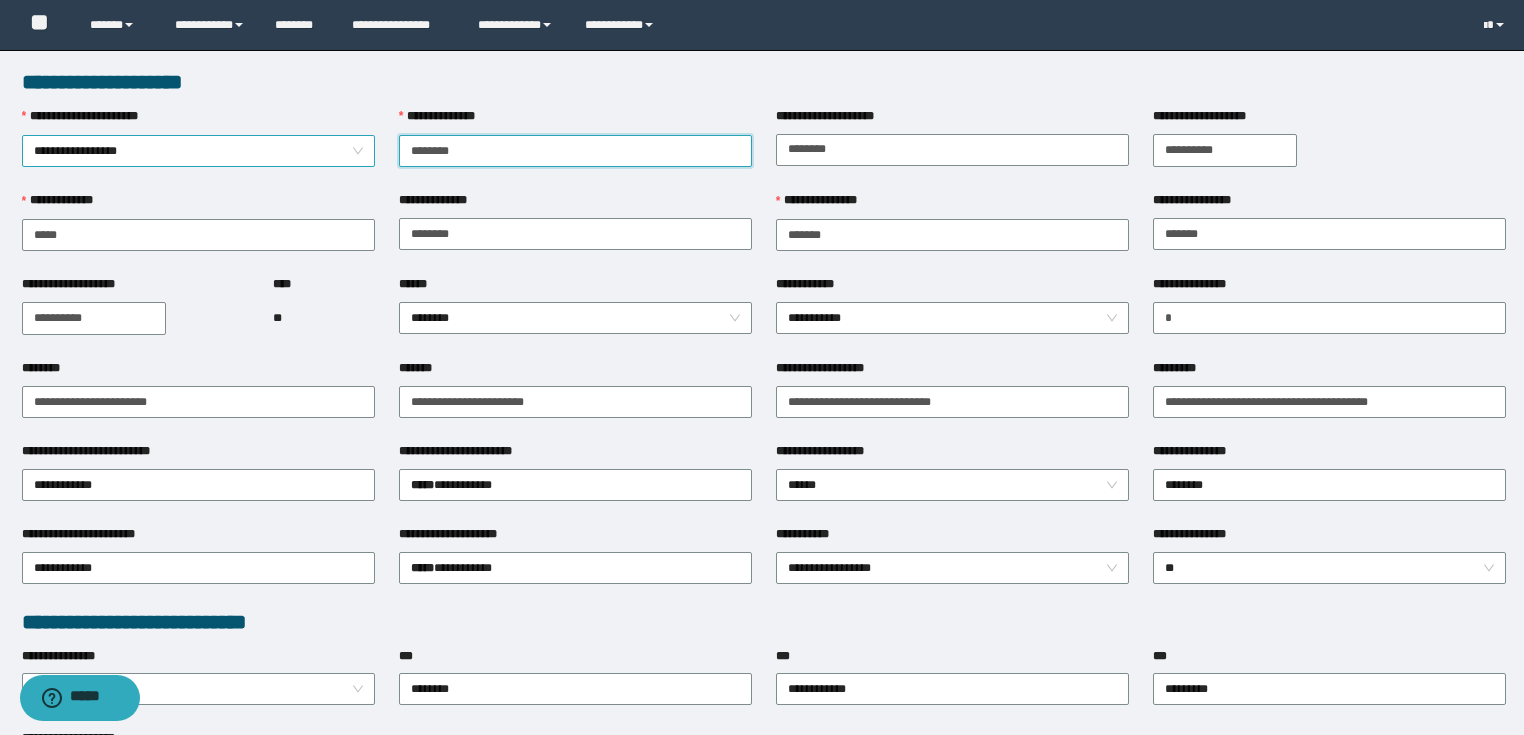 type on "********" 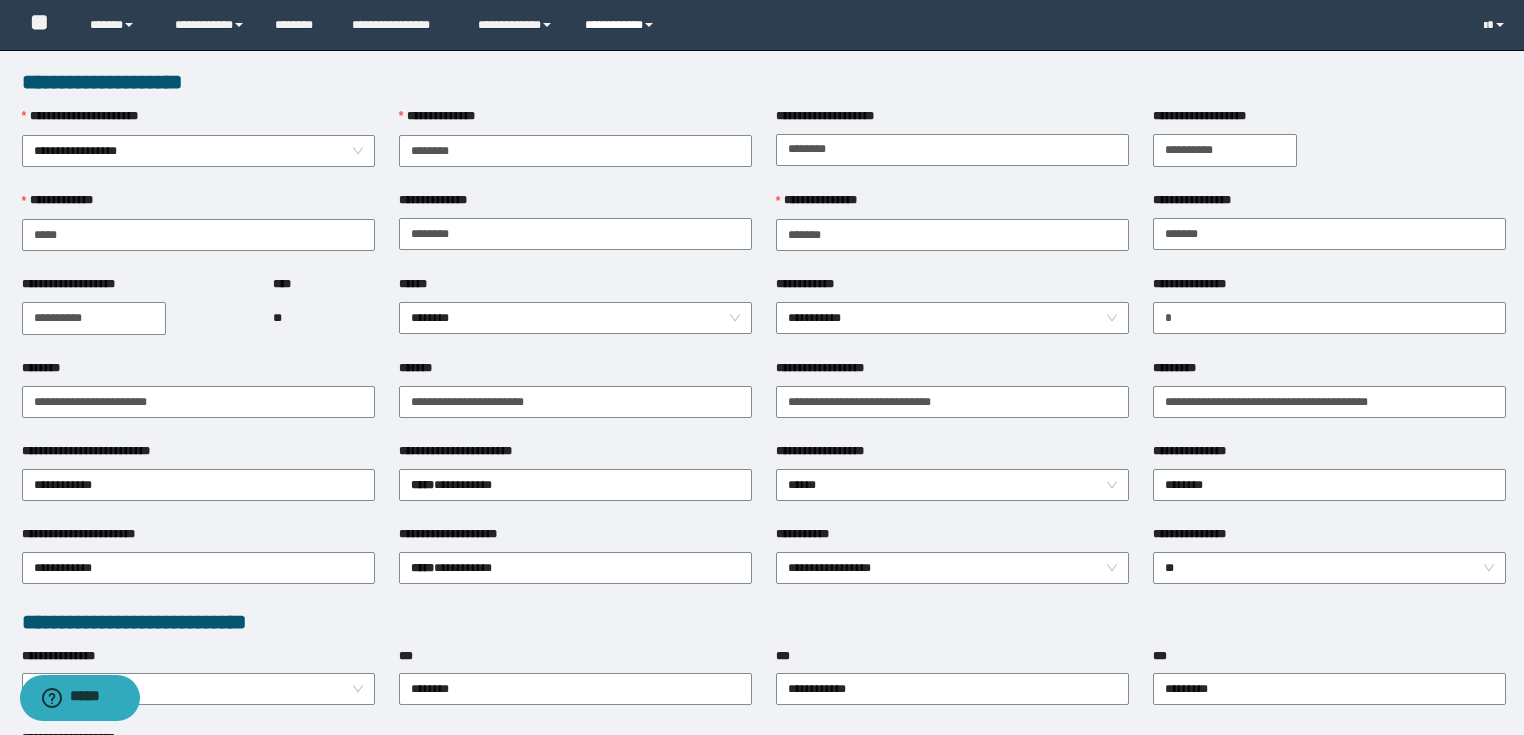 click on "**********" at bounding box center [622, 25] 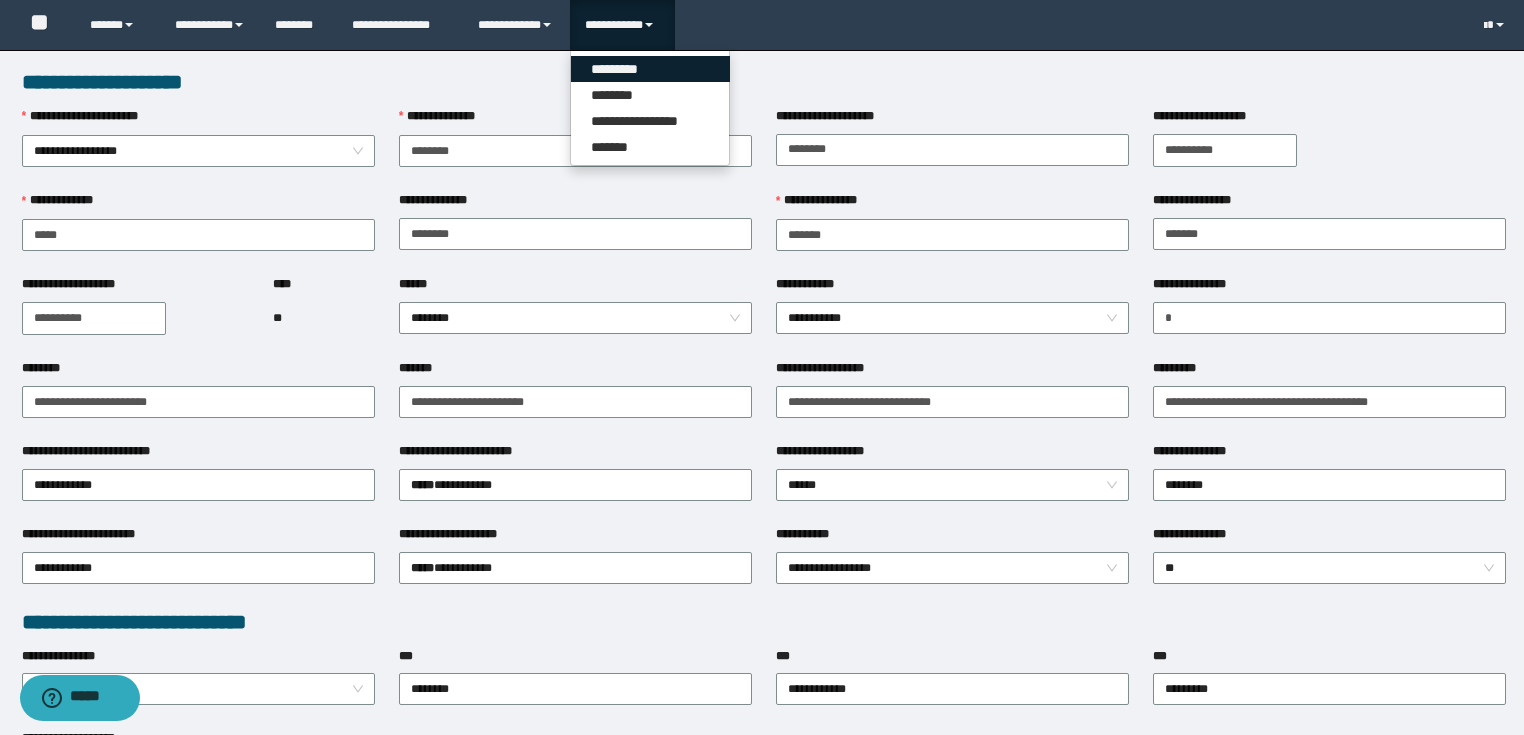 click on "*********" at bounding box center (650, 69) 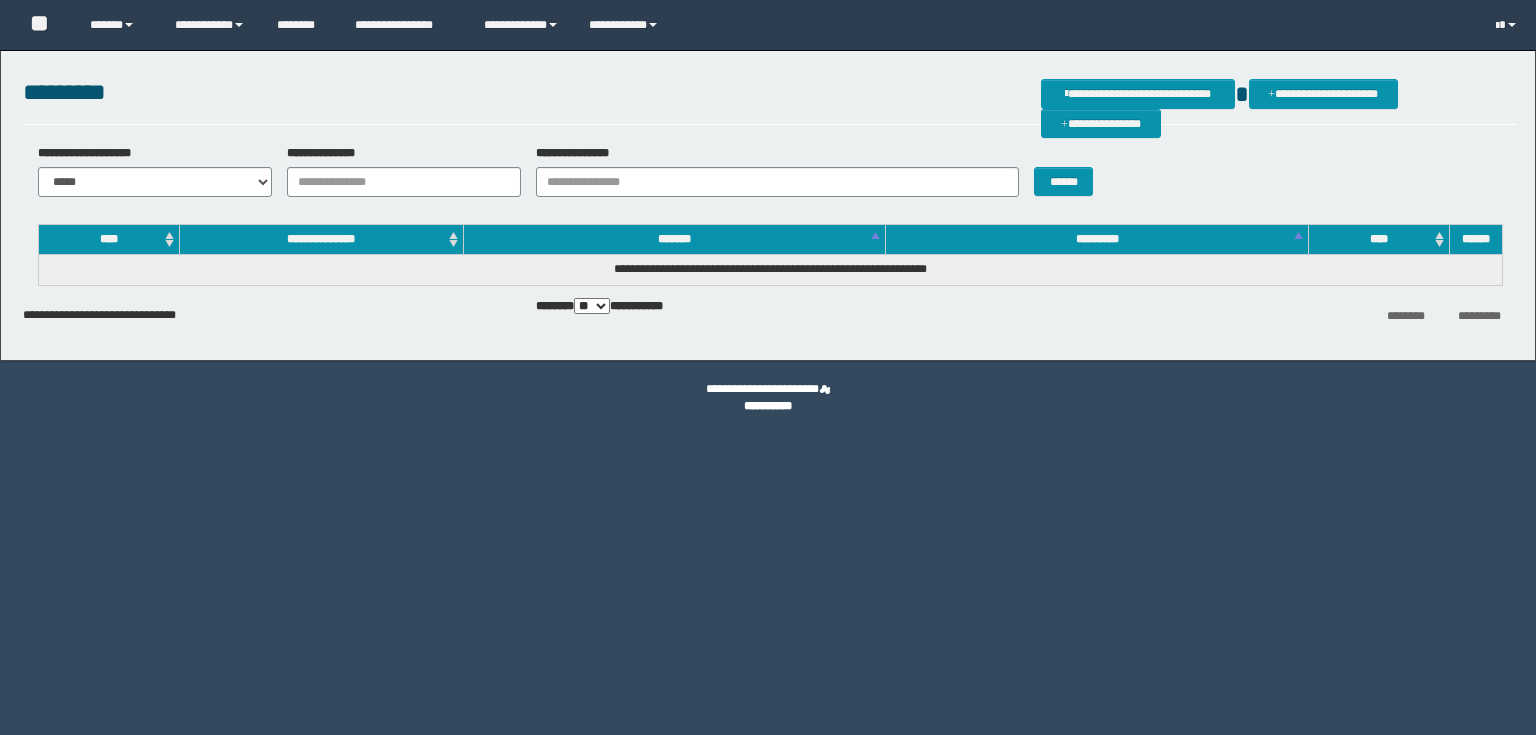 scroll, scrollTop: 0, scrollLeft: 0, axis: both 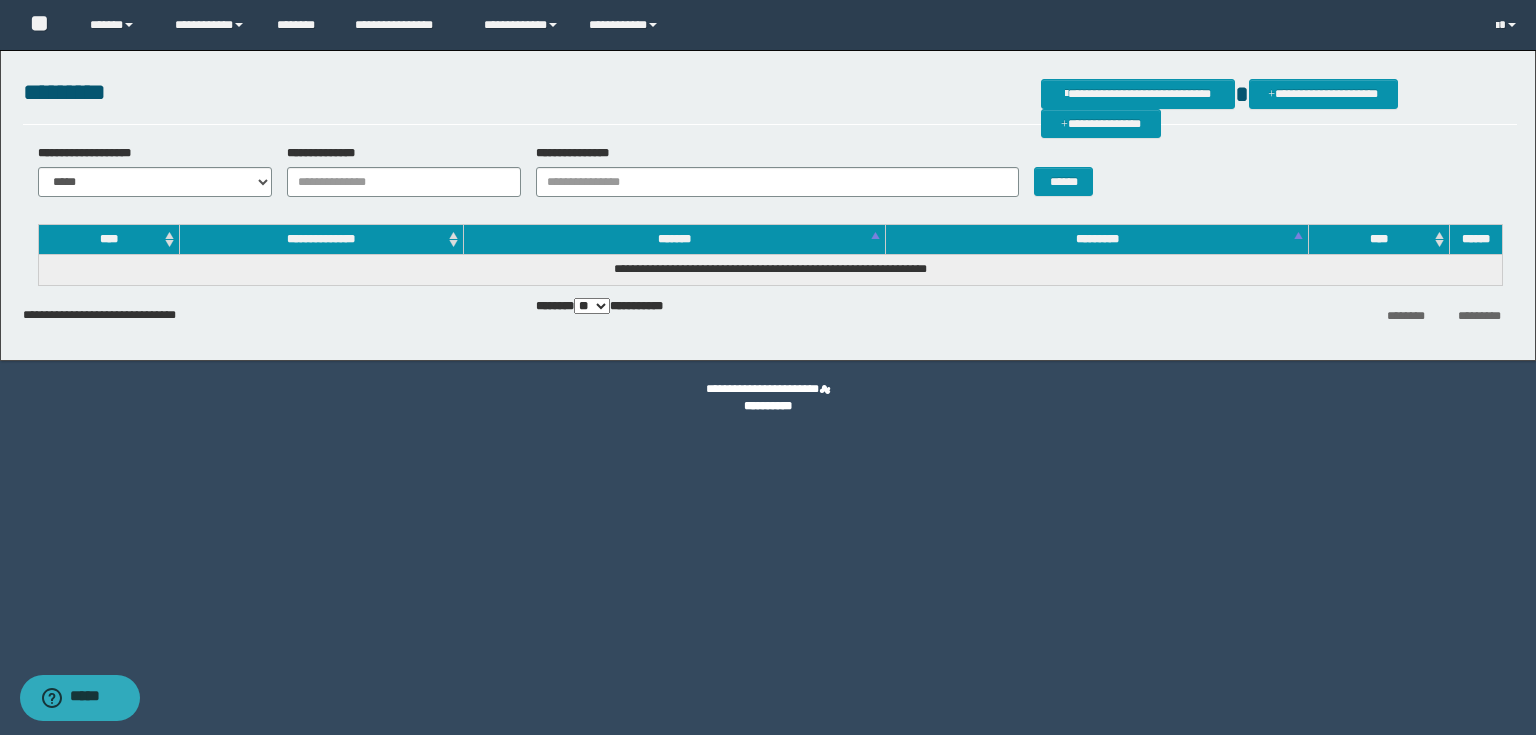 click on "**********" at bounding box center [770, 178] 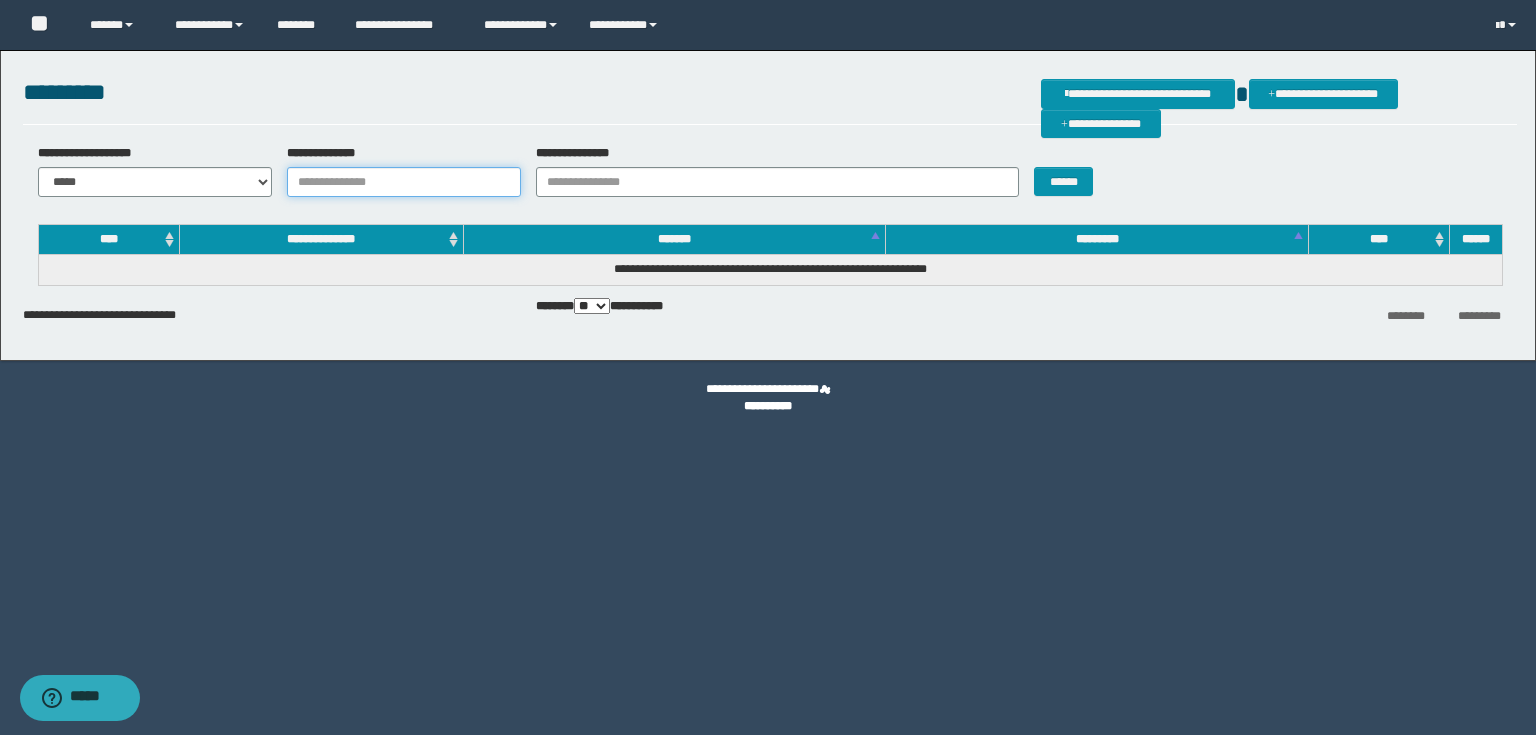 click on "**********" at bounding box center (404, 182) 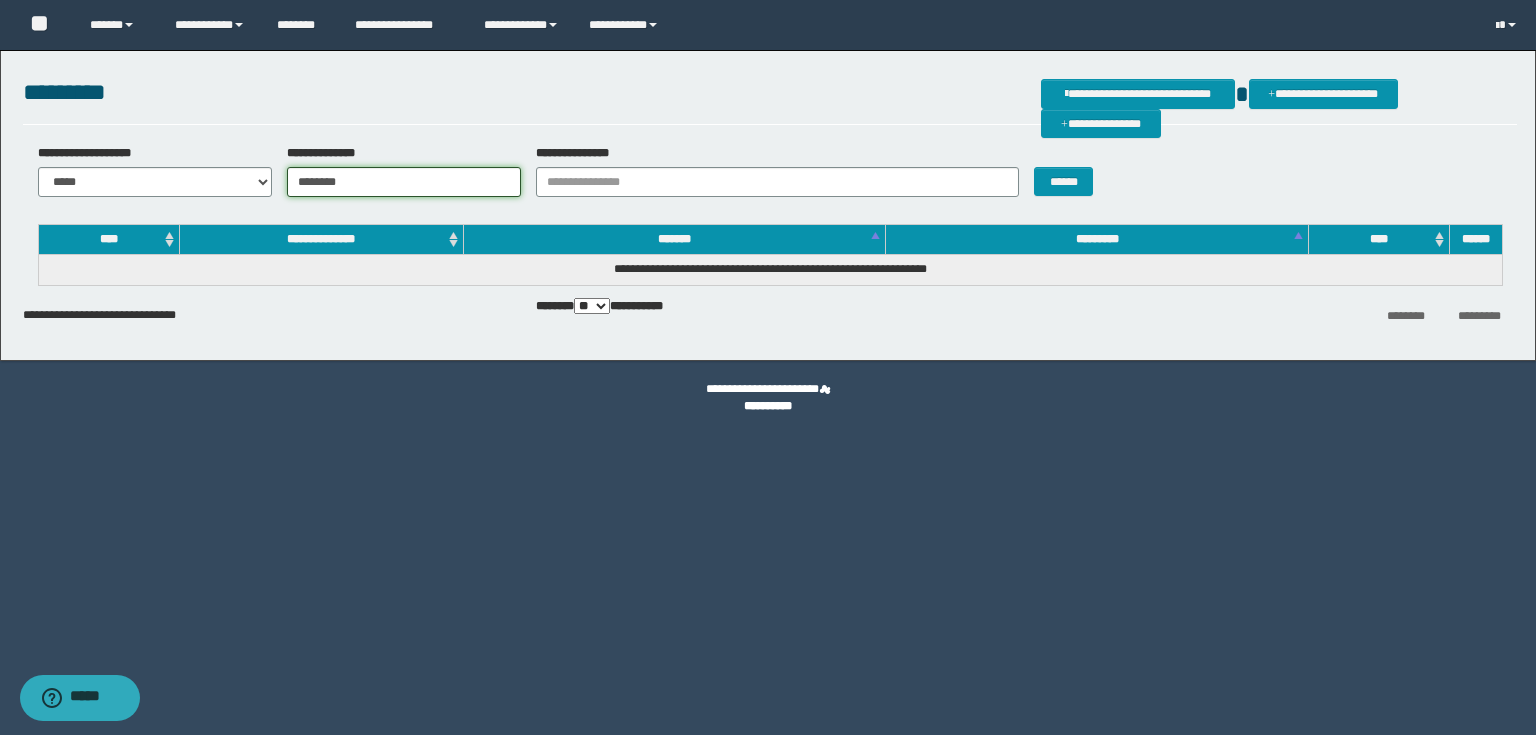 type on "********" 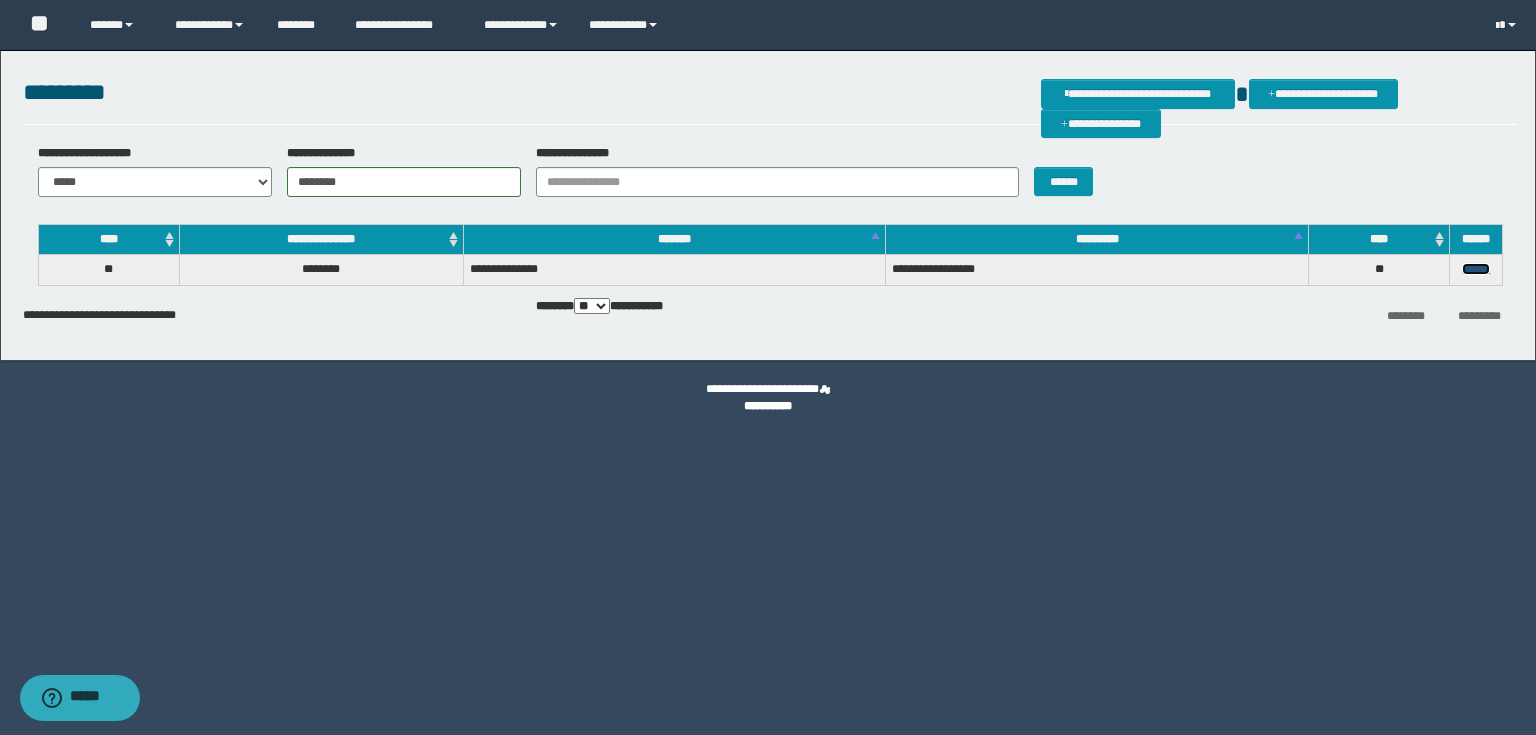 click on "******" at bounding box center (1476, 269) 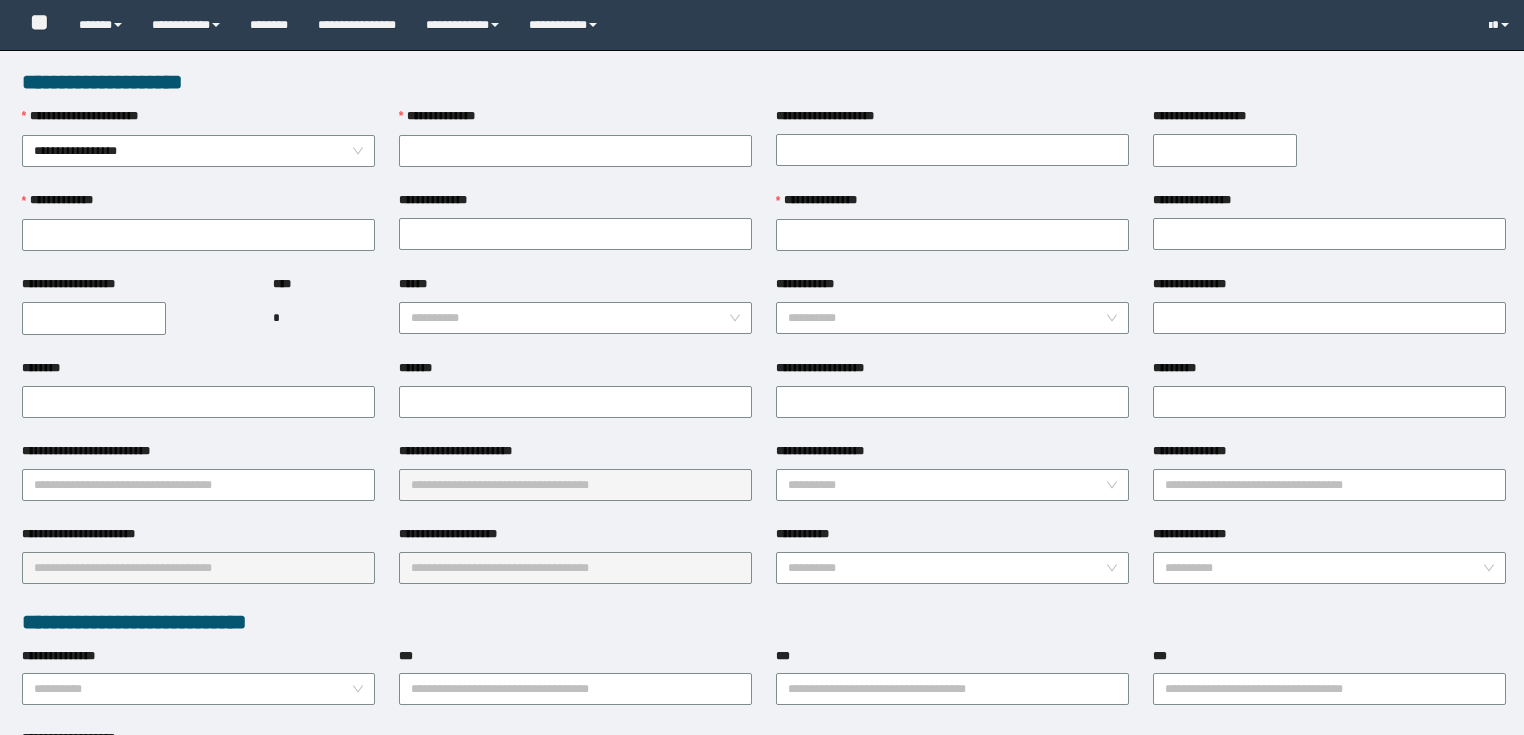 scroll, scrollTop: 0, scrollLeft: 0, axis: both 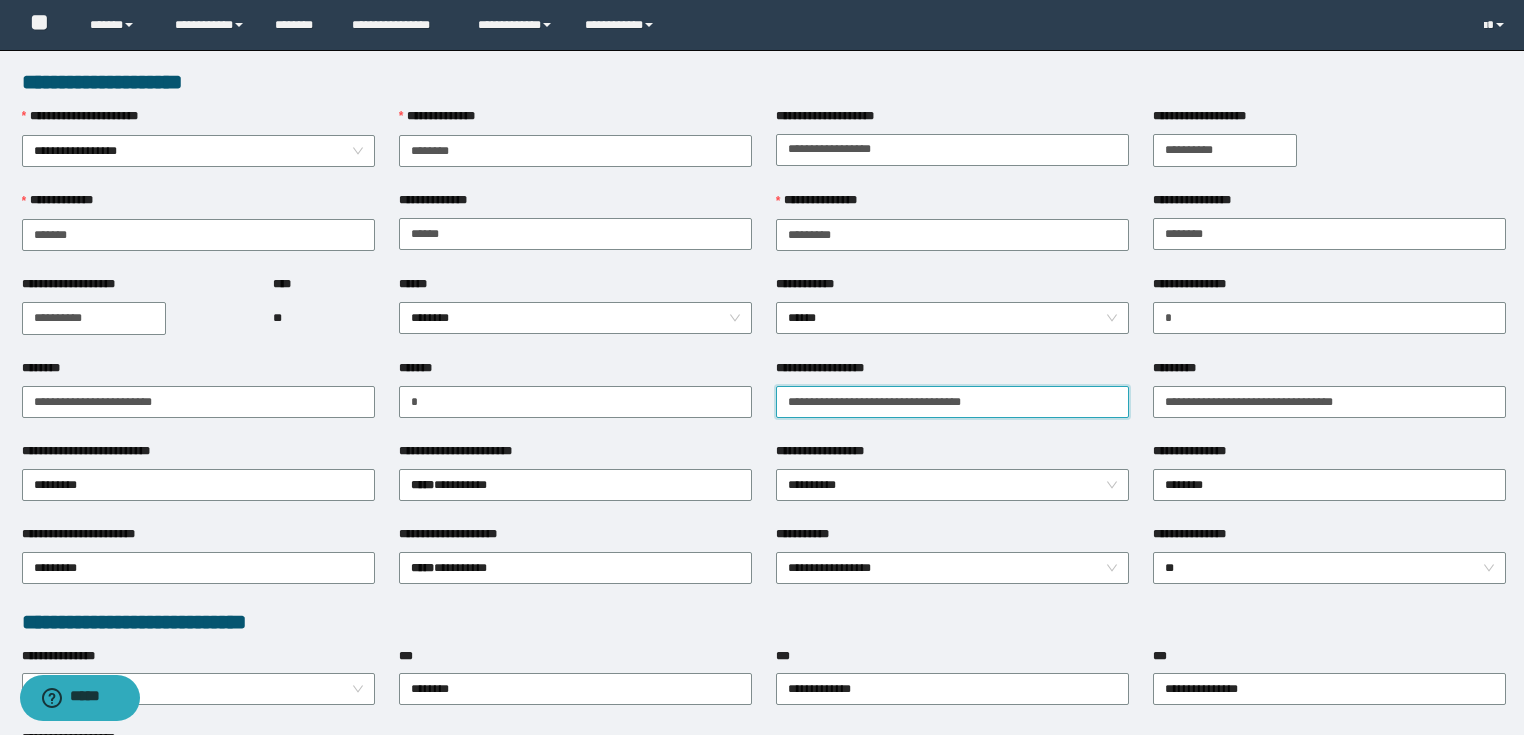 drag, startPoint x: 1044, startPoint y: 394, endPoint x: 98, endPoint y: 380, distance: 946.1036 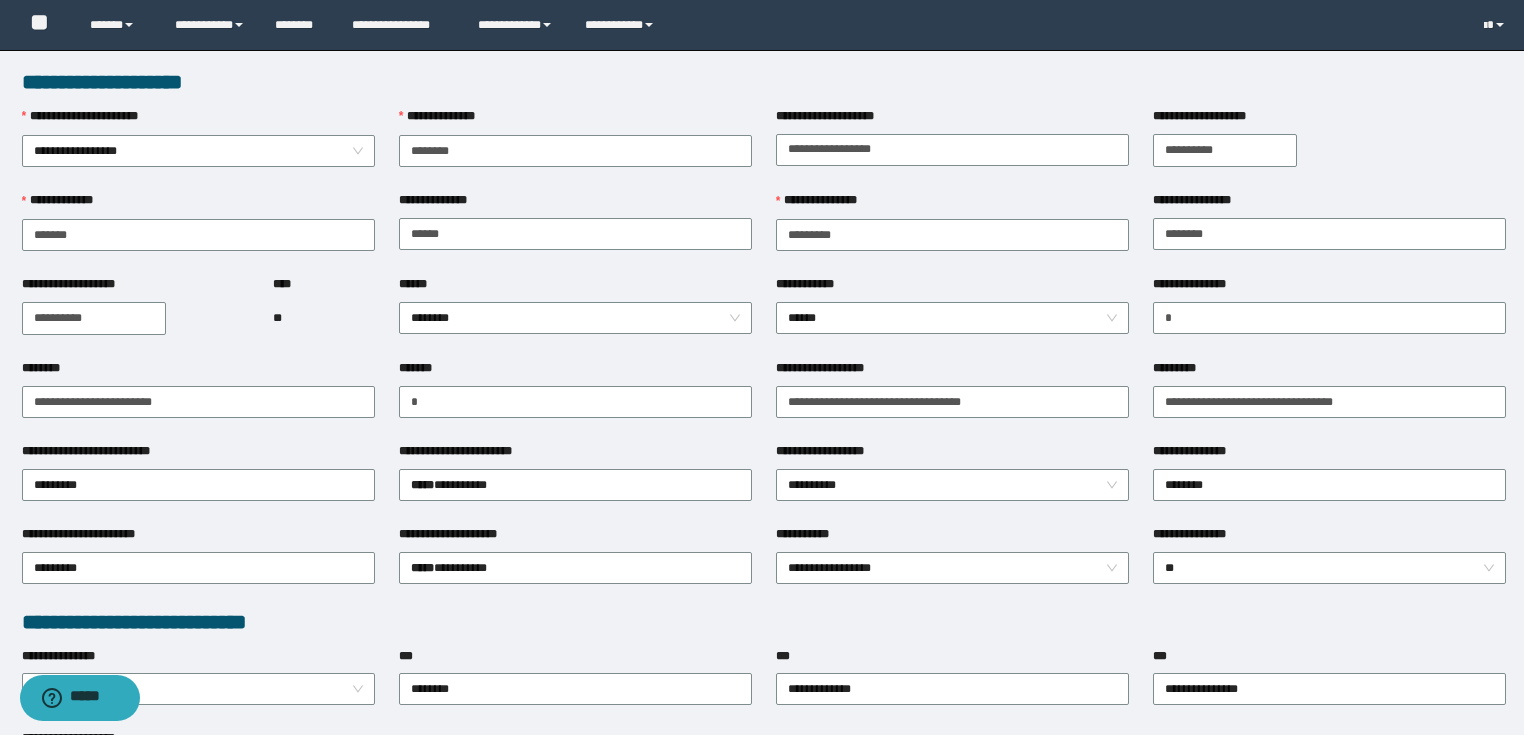 click on "**********" at bounding box center (764, 838) 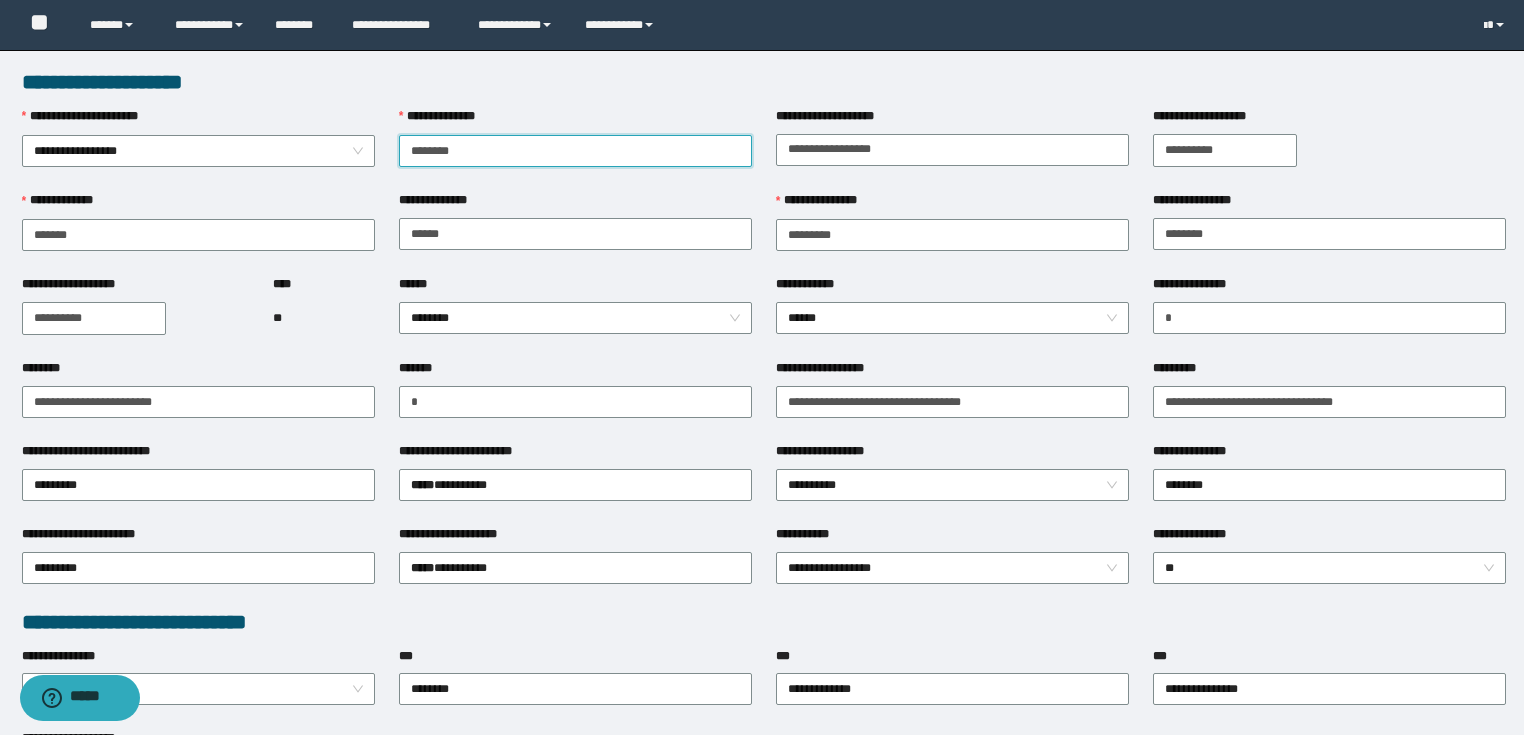 drag, startPoint x: 663, startPoint y: 156, endPoint x: 0, endPoint y: 140, distance: 663.19305 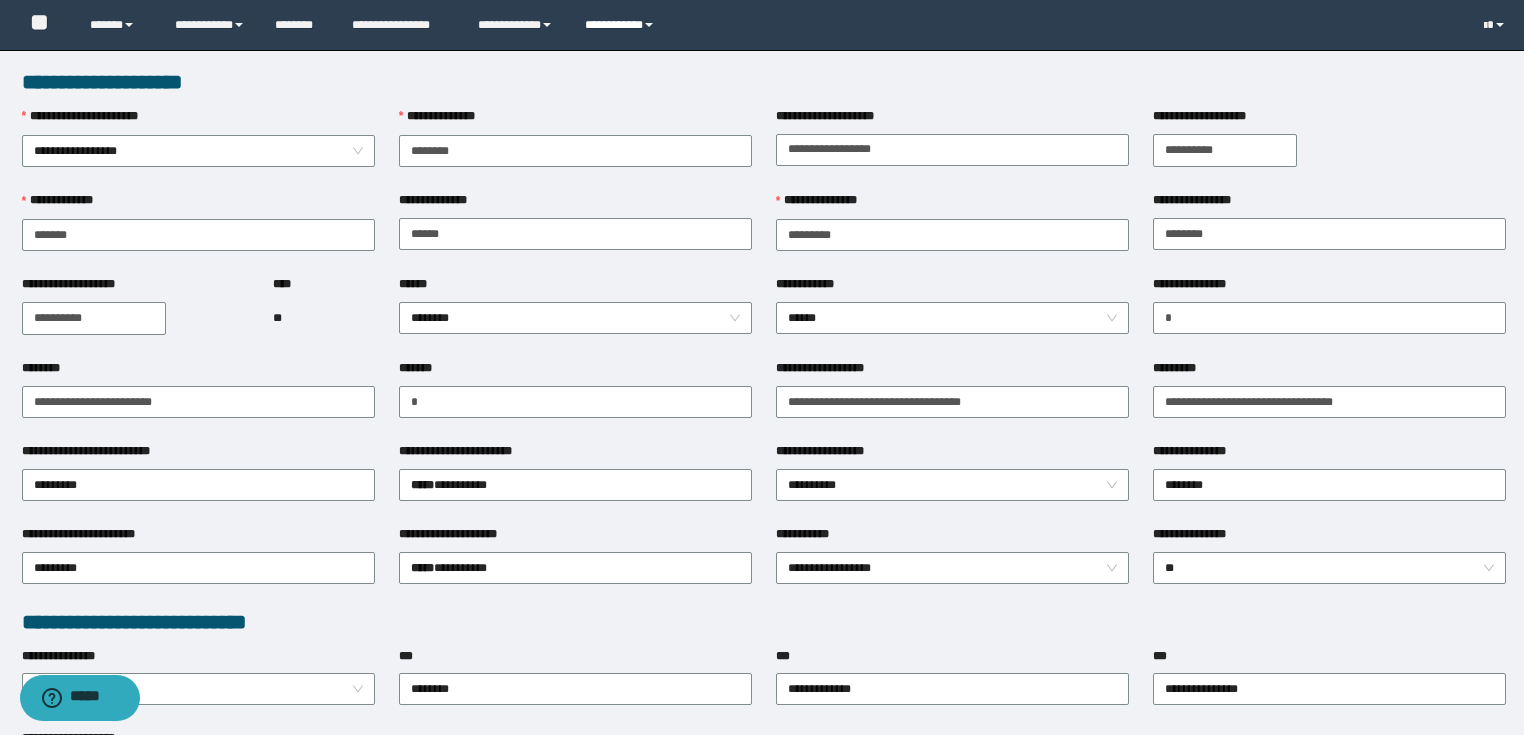 click on "**********" at bounding box center [622, 25] 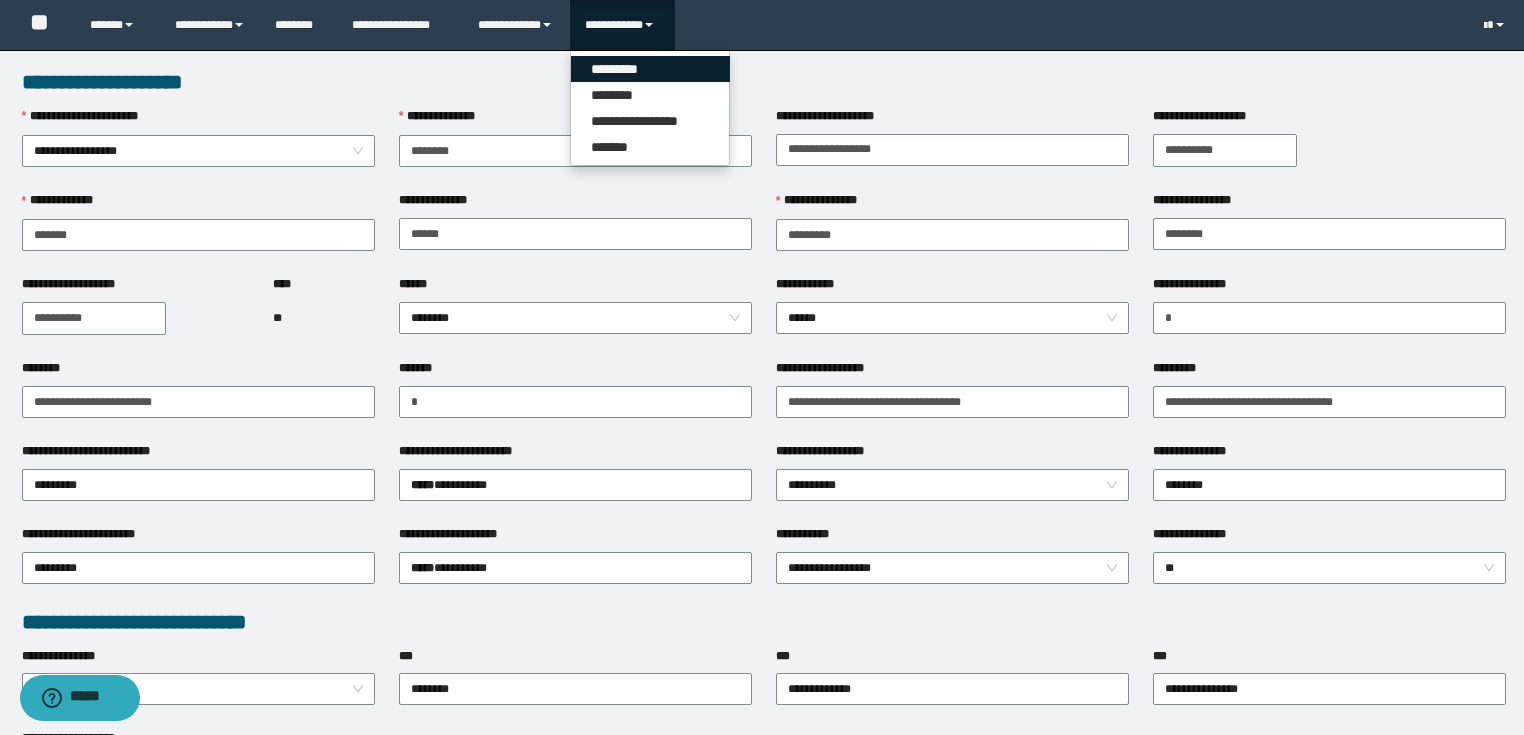 click on "*********" at bounding box center [650, 69] 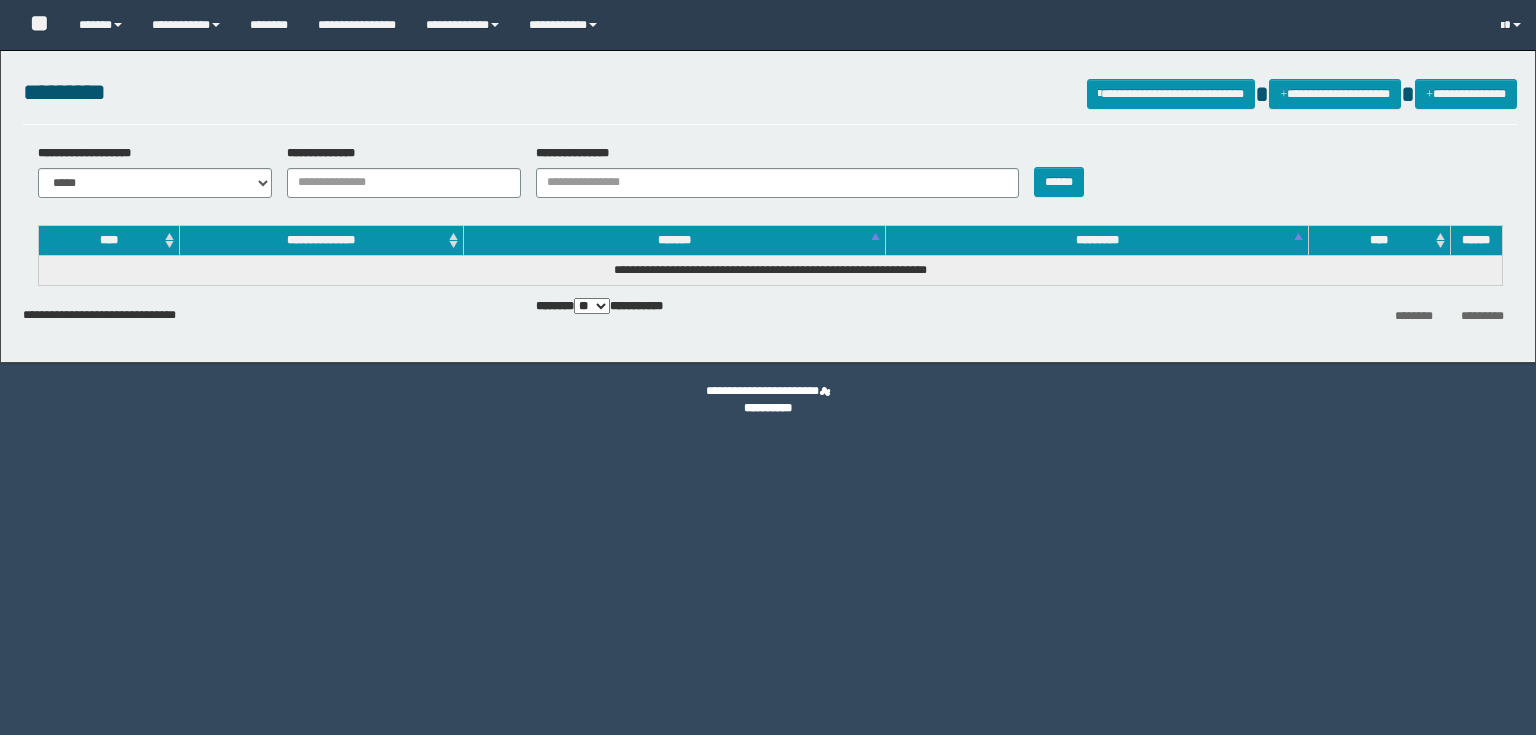 scroll, scrollTop: 0, scrollLeft: 0, axis: both 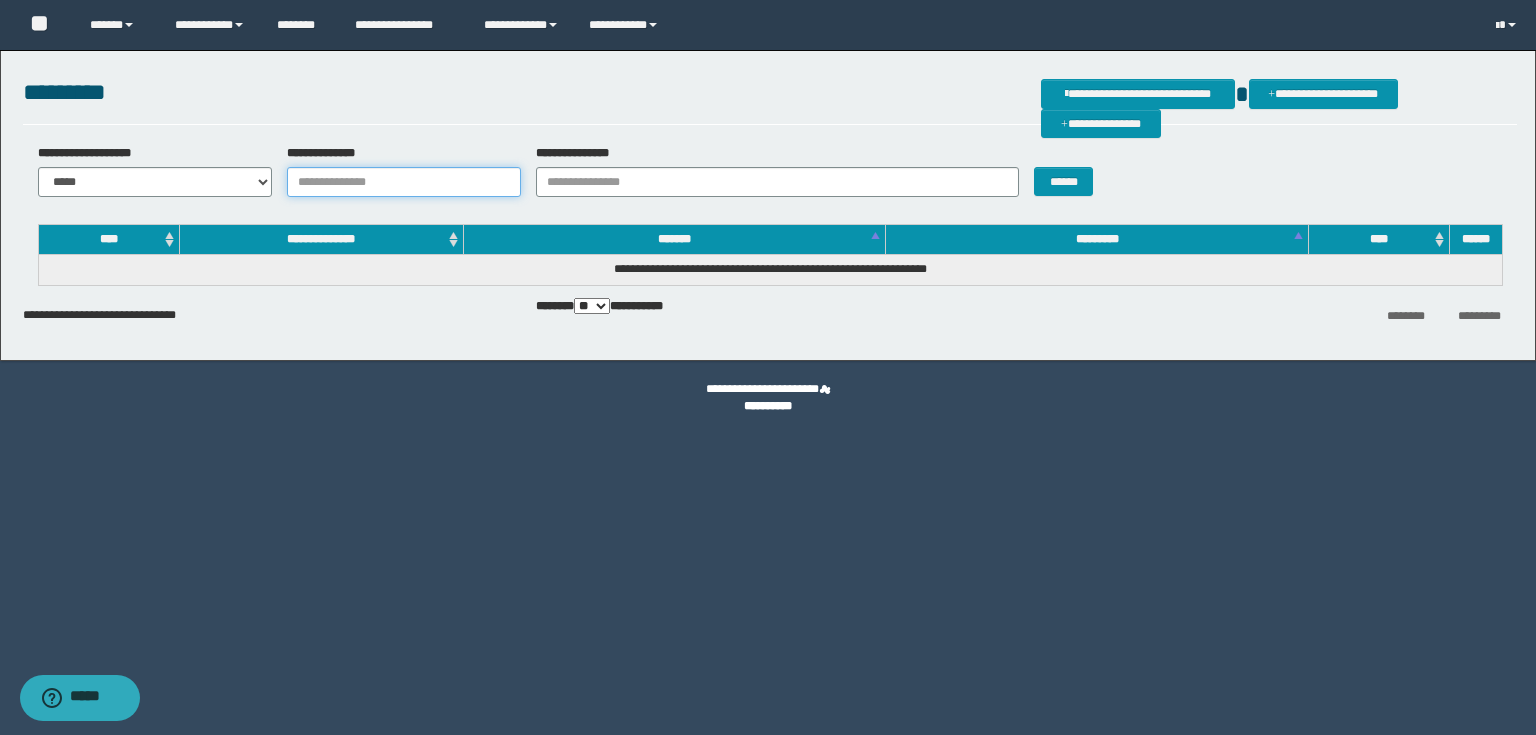 click on "**********" at bounding box center [404, 182] 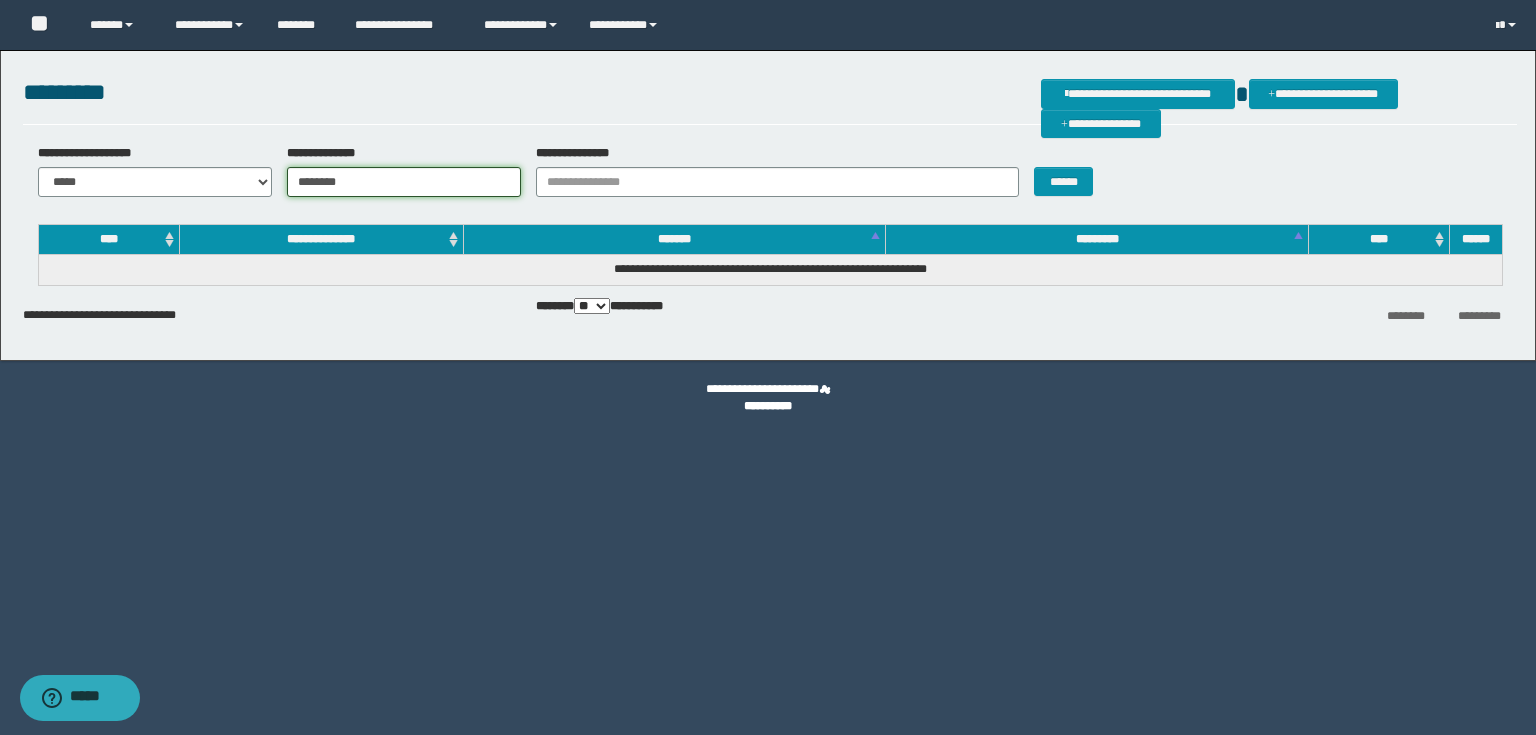 type on "********" 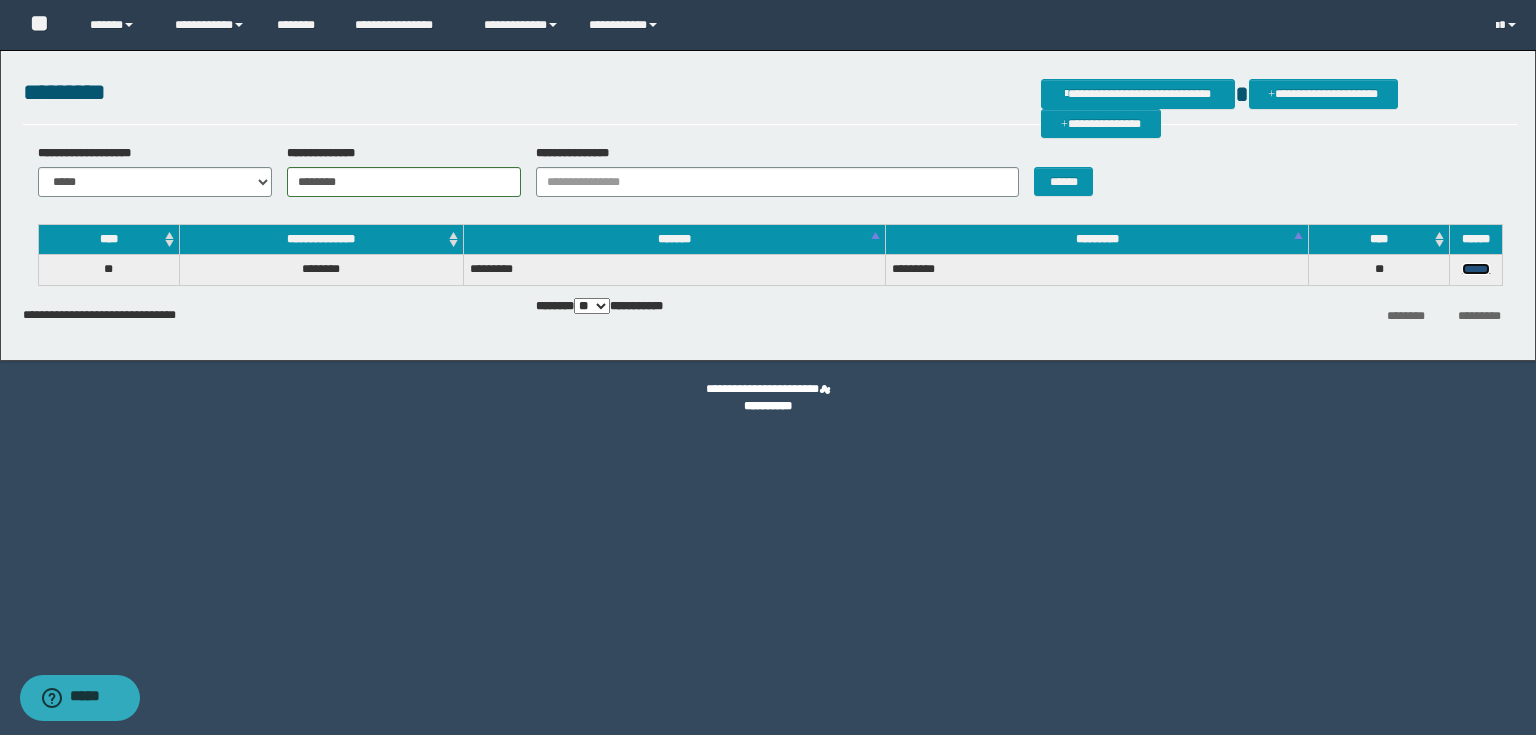 click on "******" at bounding box center (1476, 269) 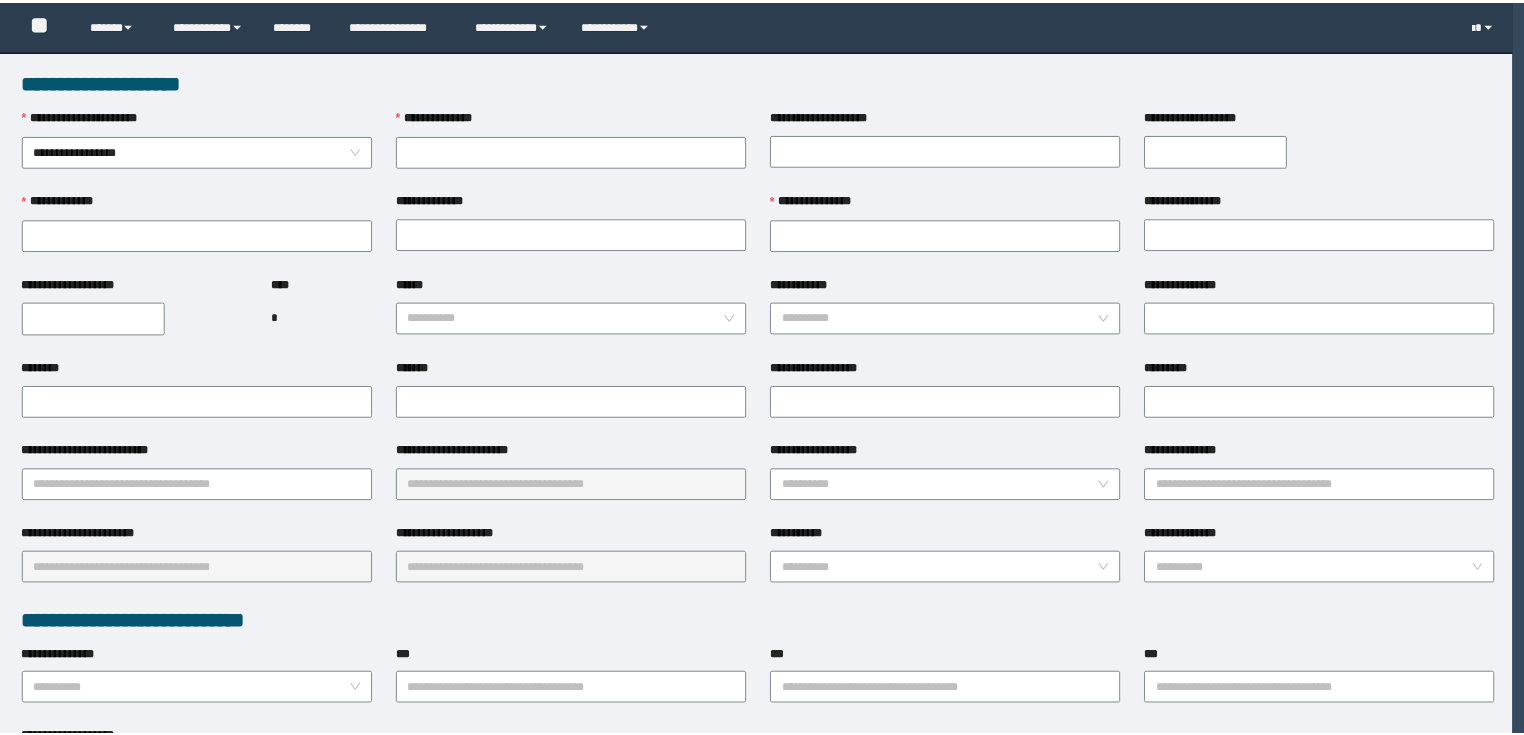 scroll, scrollTop: 0, scrollLeft: 0, axis: both 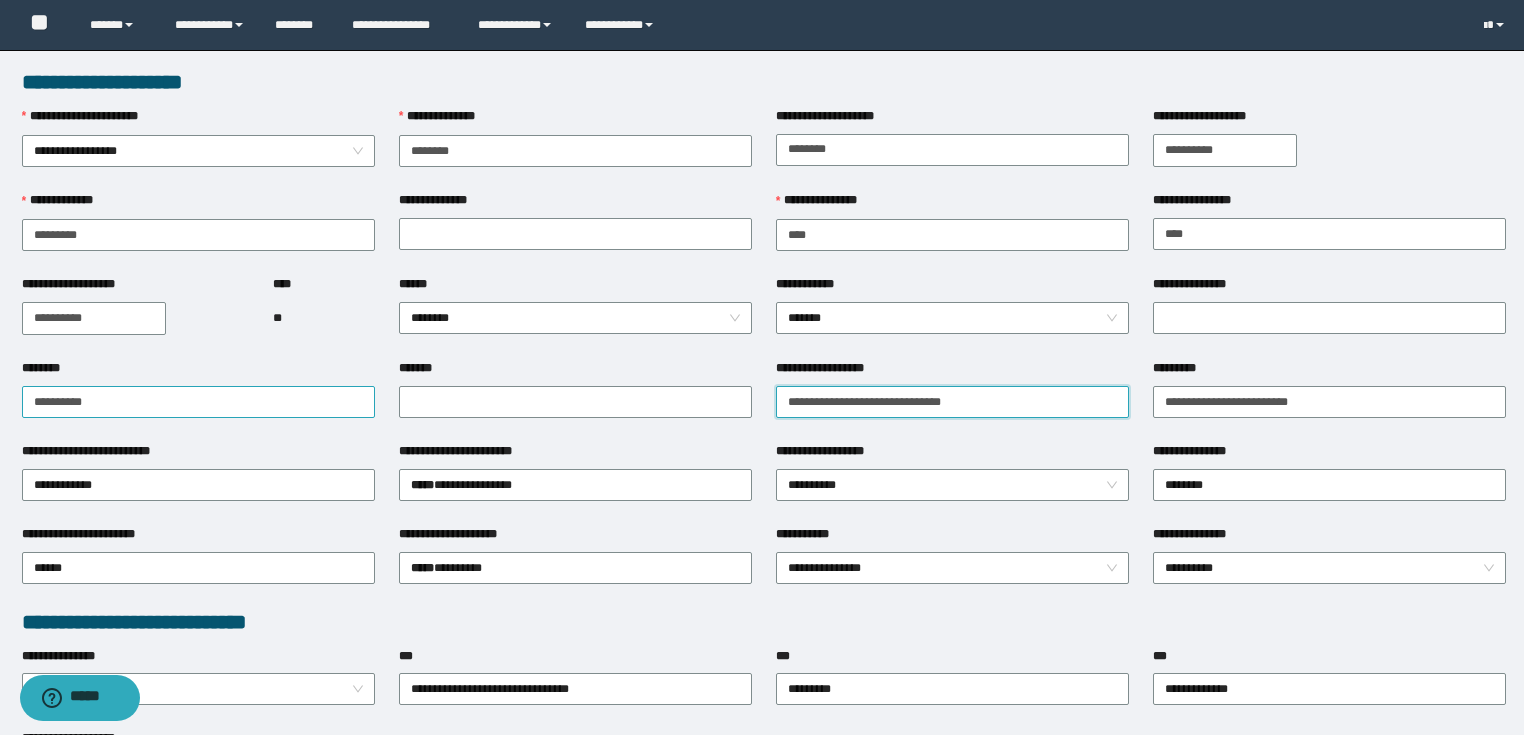 drag, startPoint x: 994, startPoint y: 402, endPoint x: 279, endPoint y: 396, distance: 715.02515 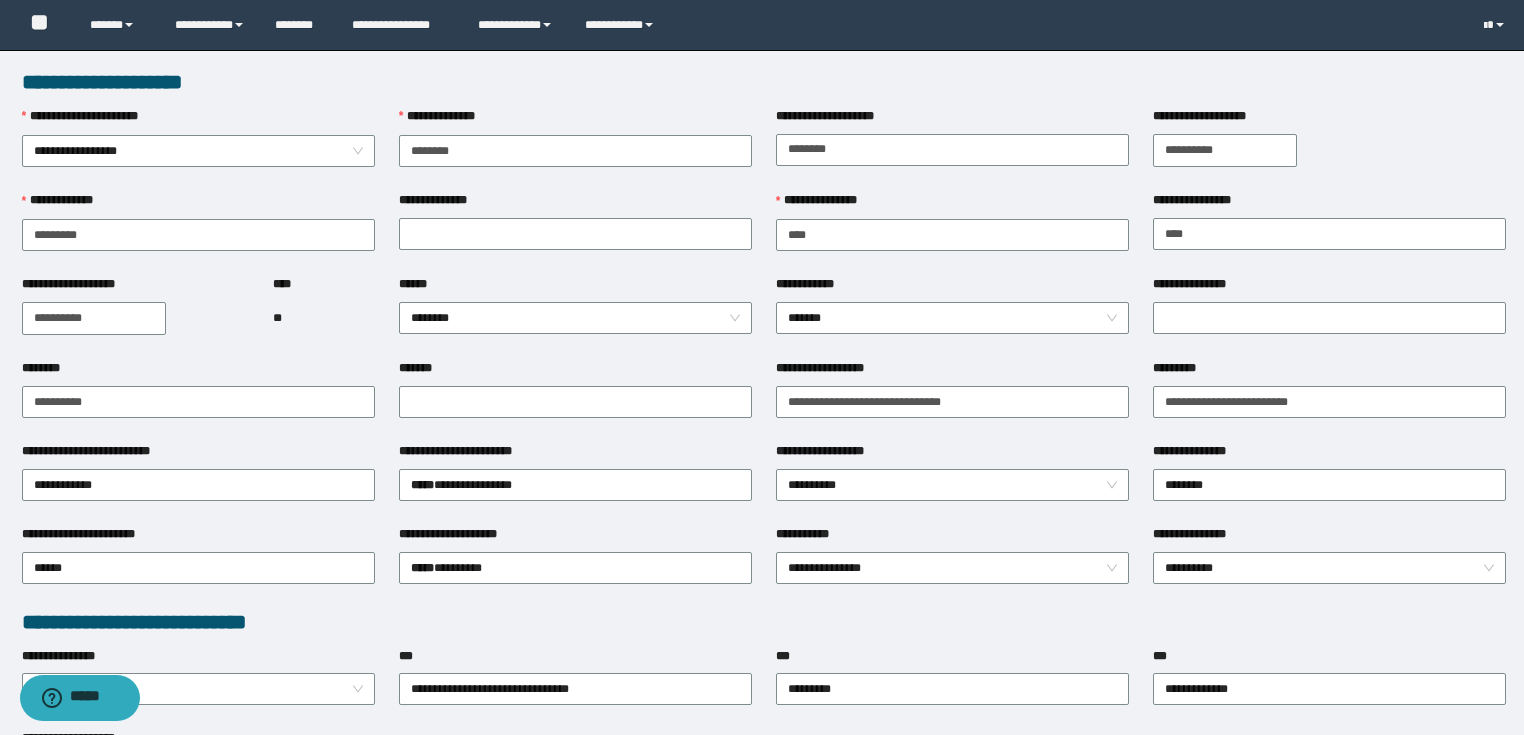 click on "**********" at bounding box center (764, 838) 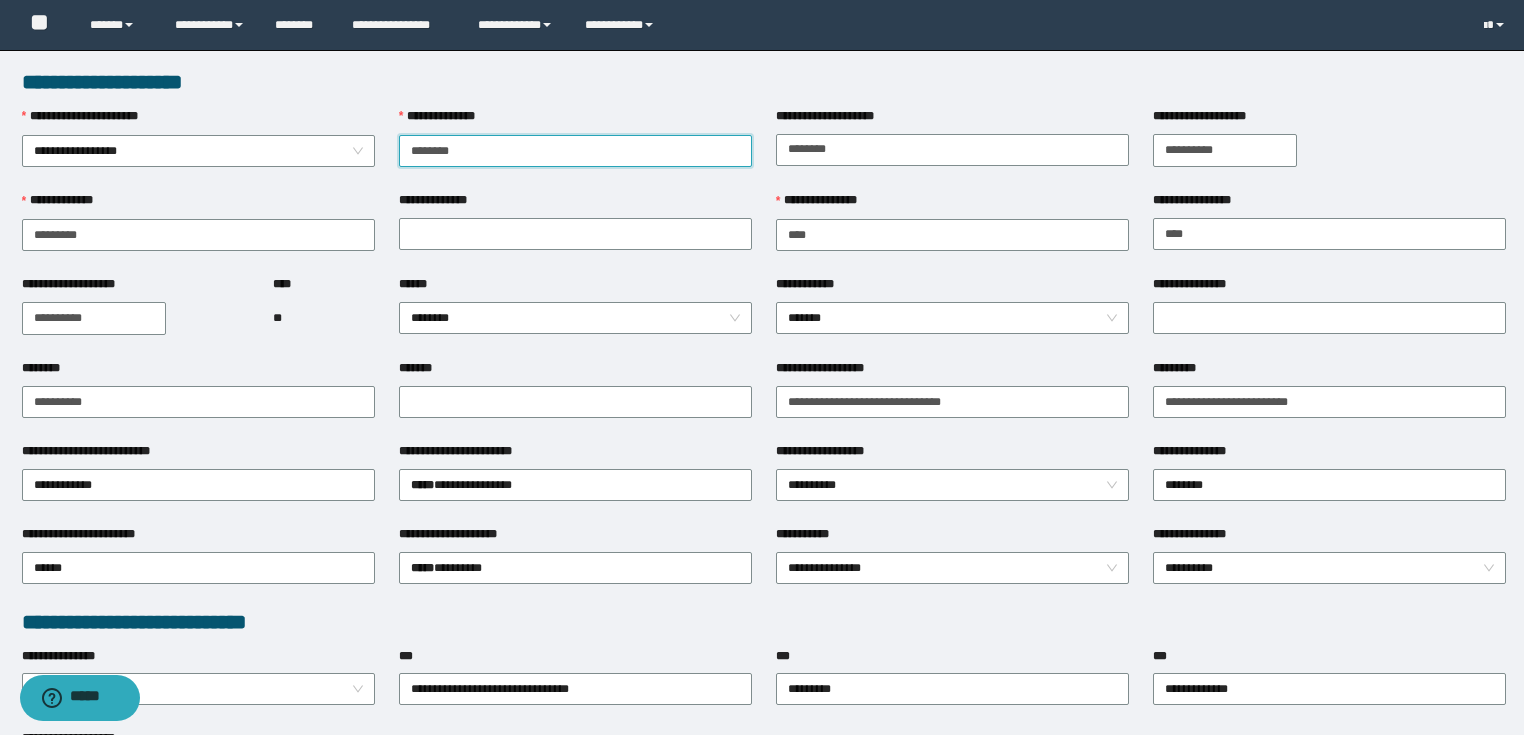 drag, startPoint x: 671, startPoint y: 145, endPoint x: 0, endPoint y: 119, distance: 671.50354 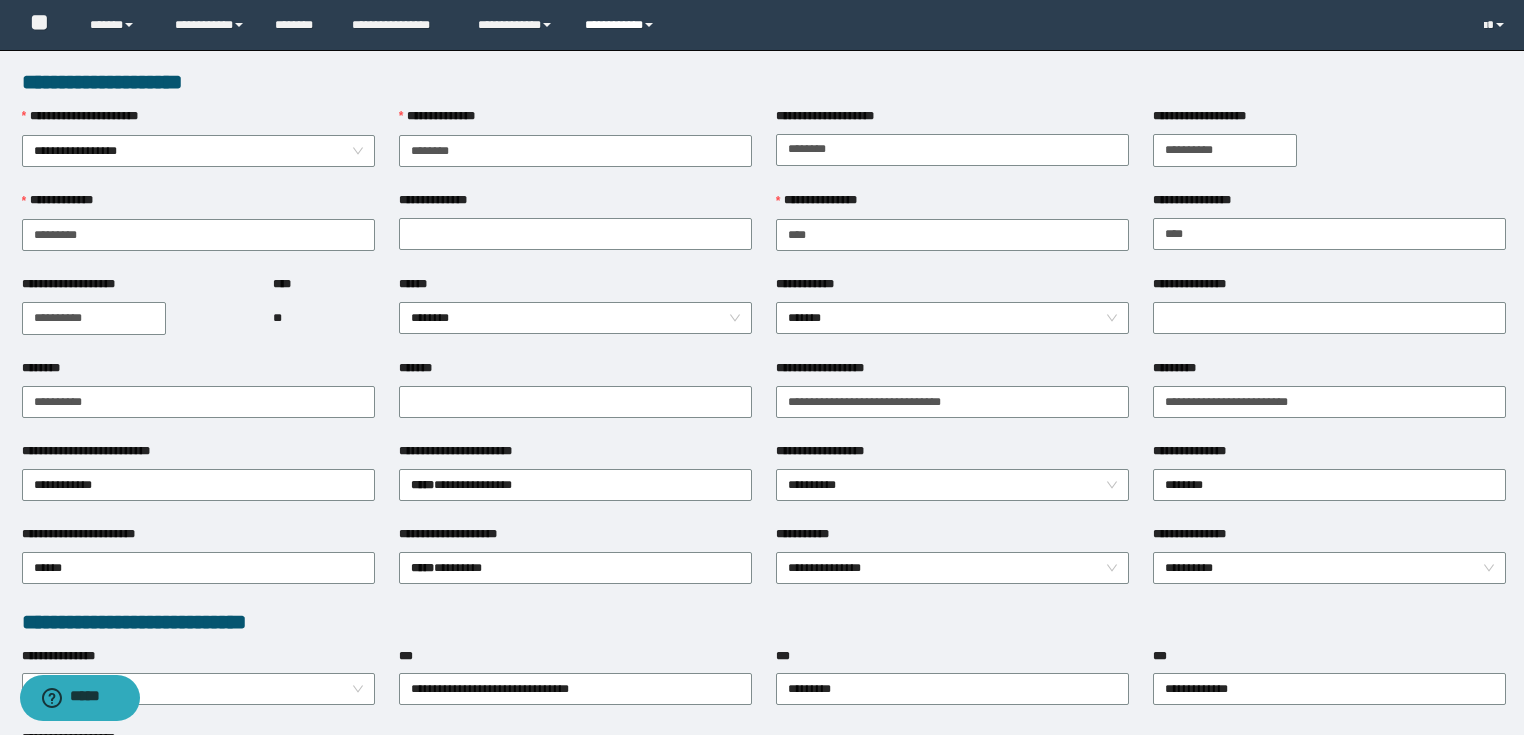 click on "**********" at bounding box center (622, 25) 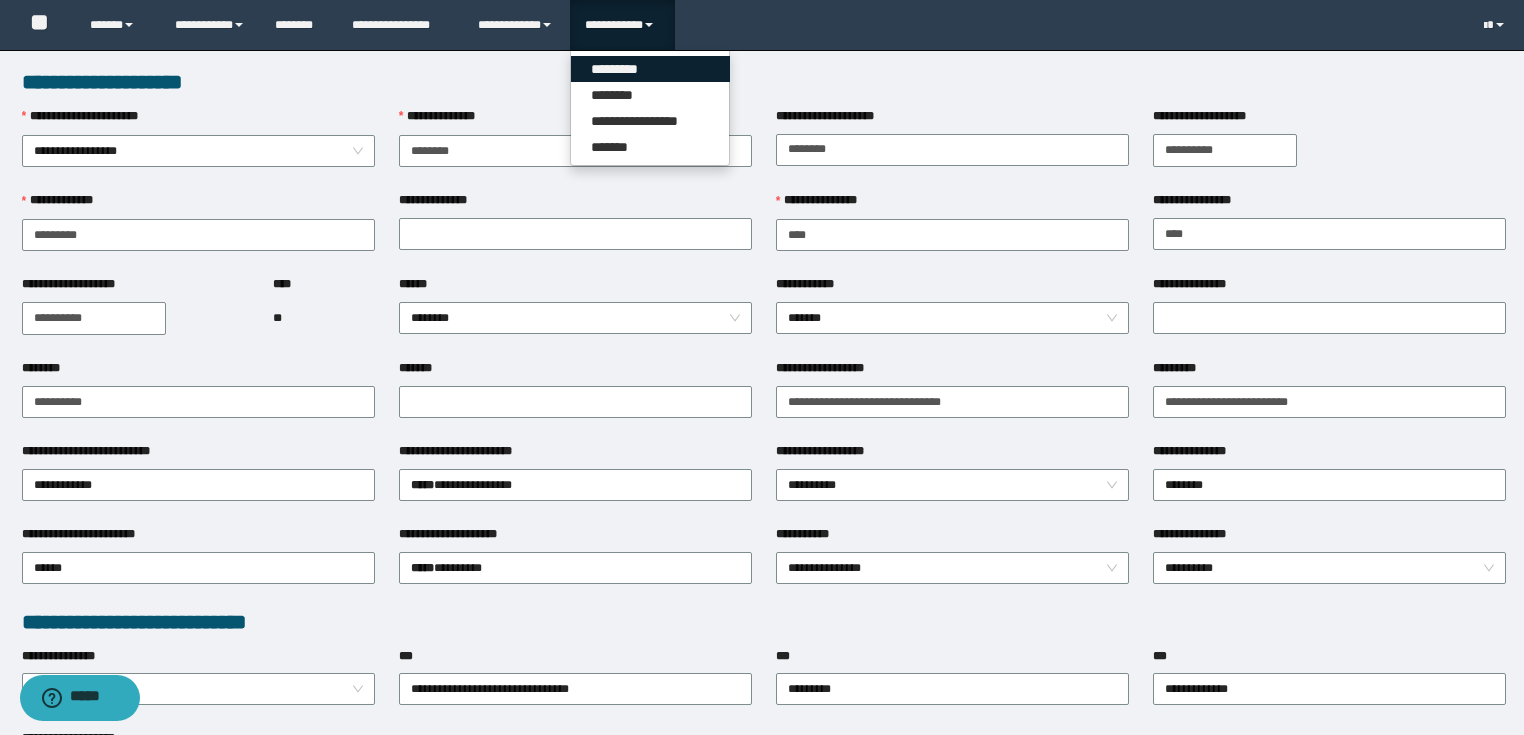 click on "*********" at bounding box center (650, 69) 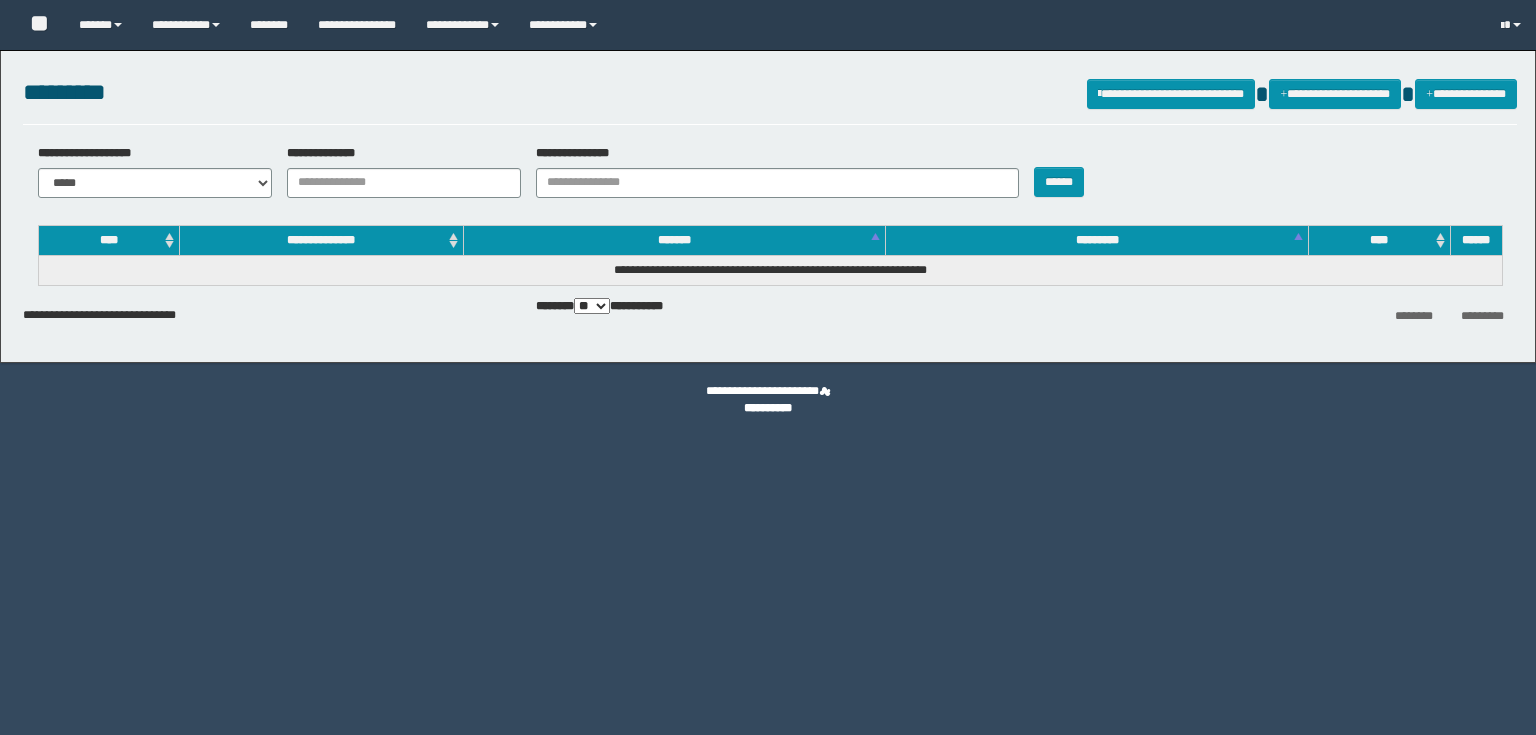 scroll, scrollTop: 0, scrollLeft: 0, axis: both 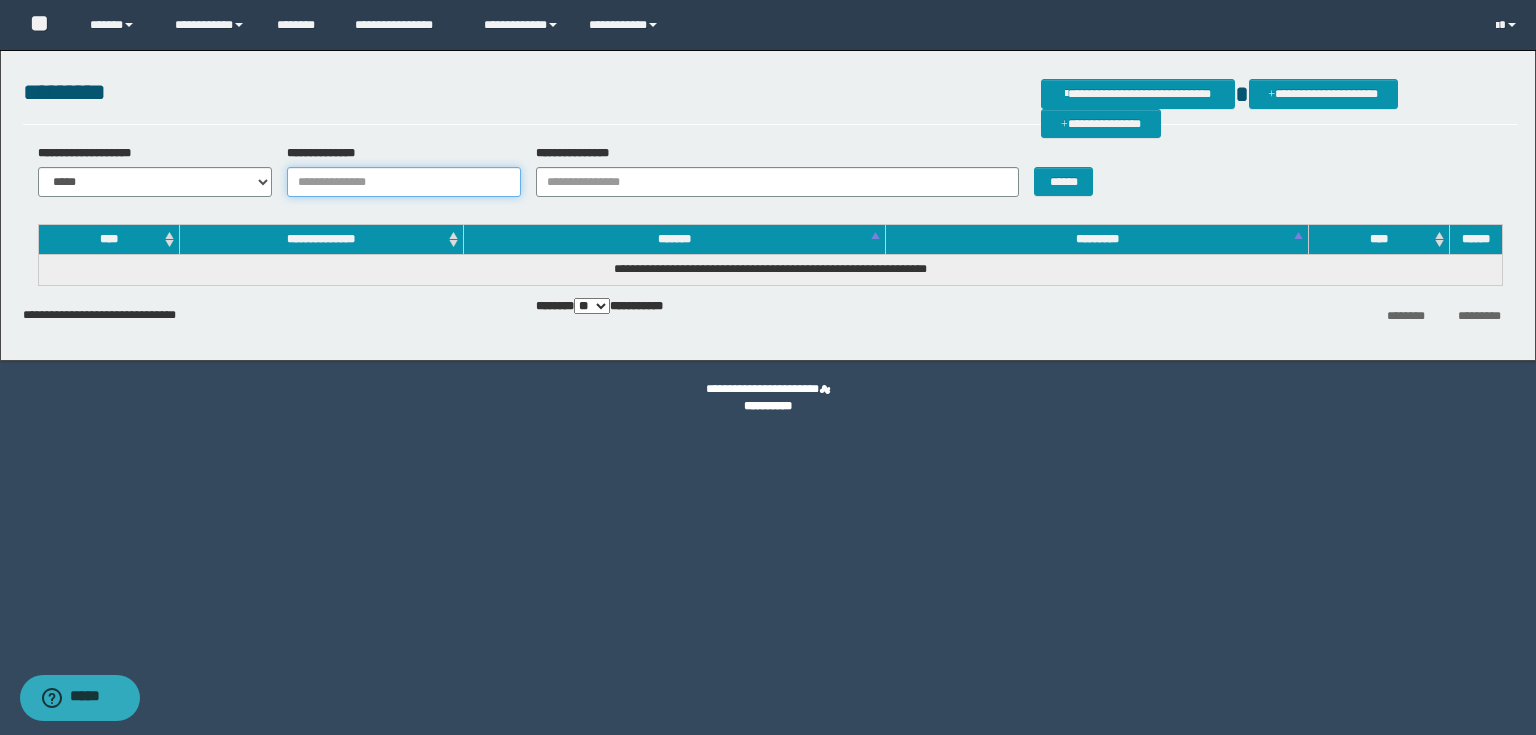 click on "**********" at bounding box center [404, 182] 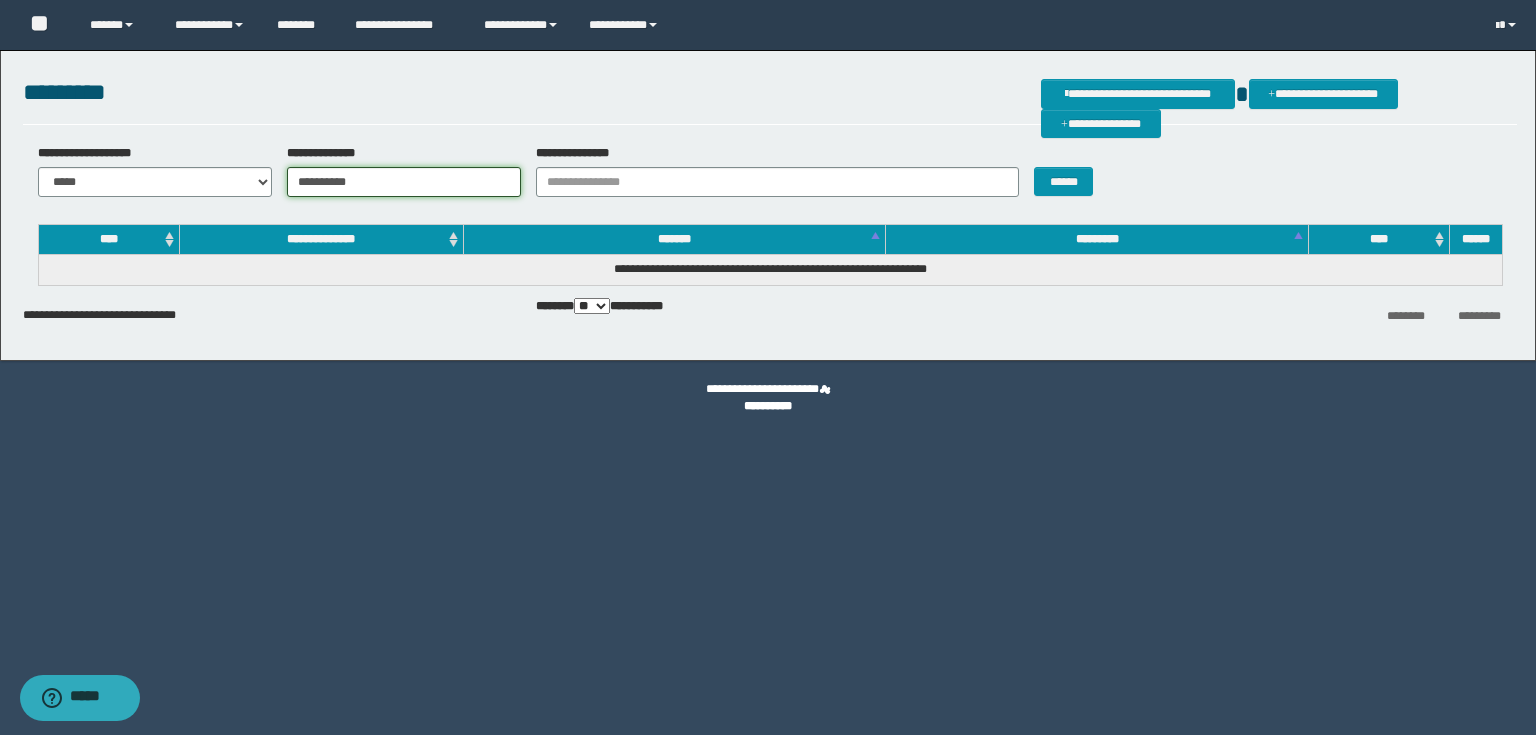 type on "**********" 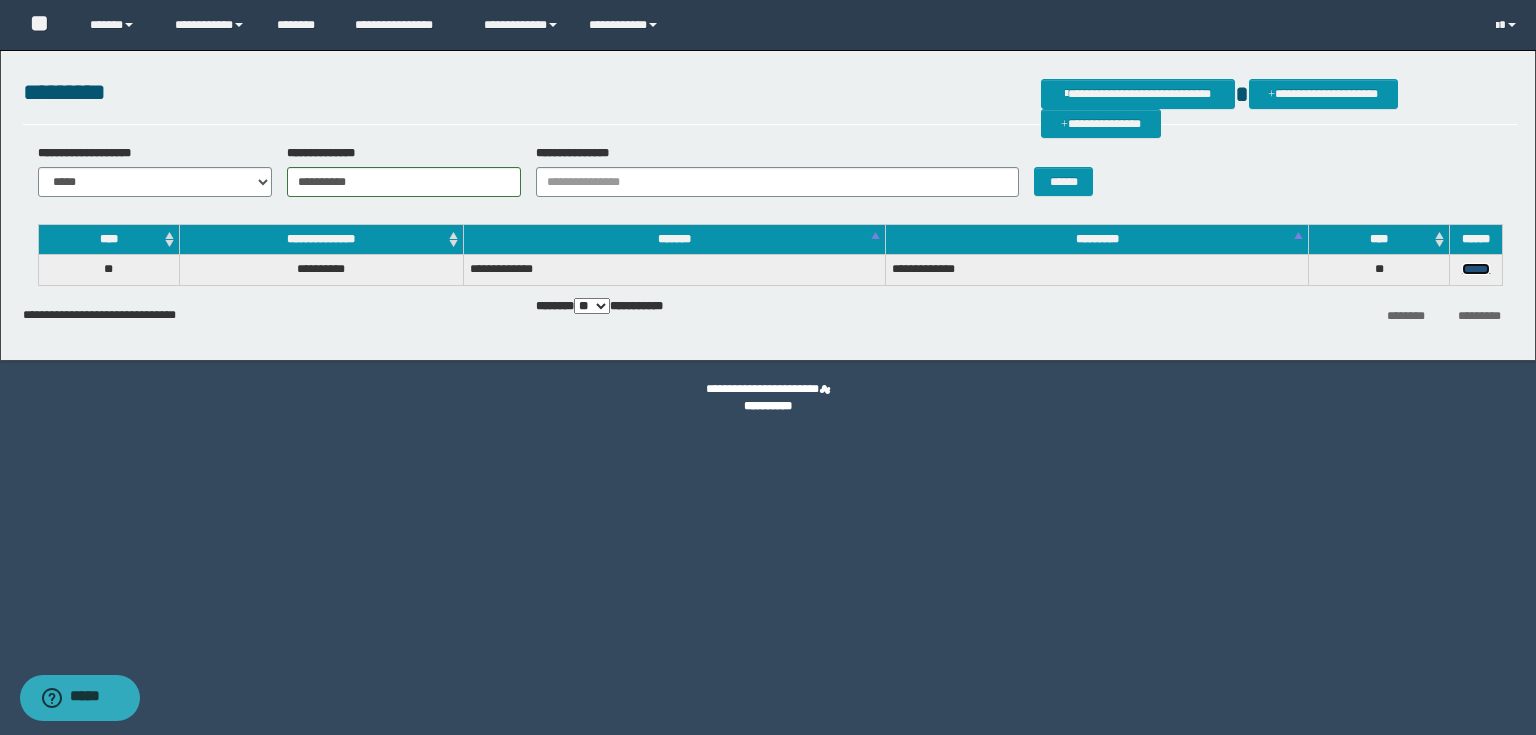 click on "******" at bounding box center [1476, 269] 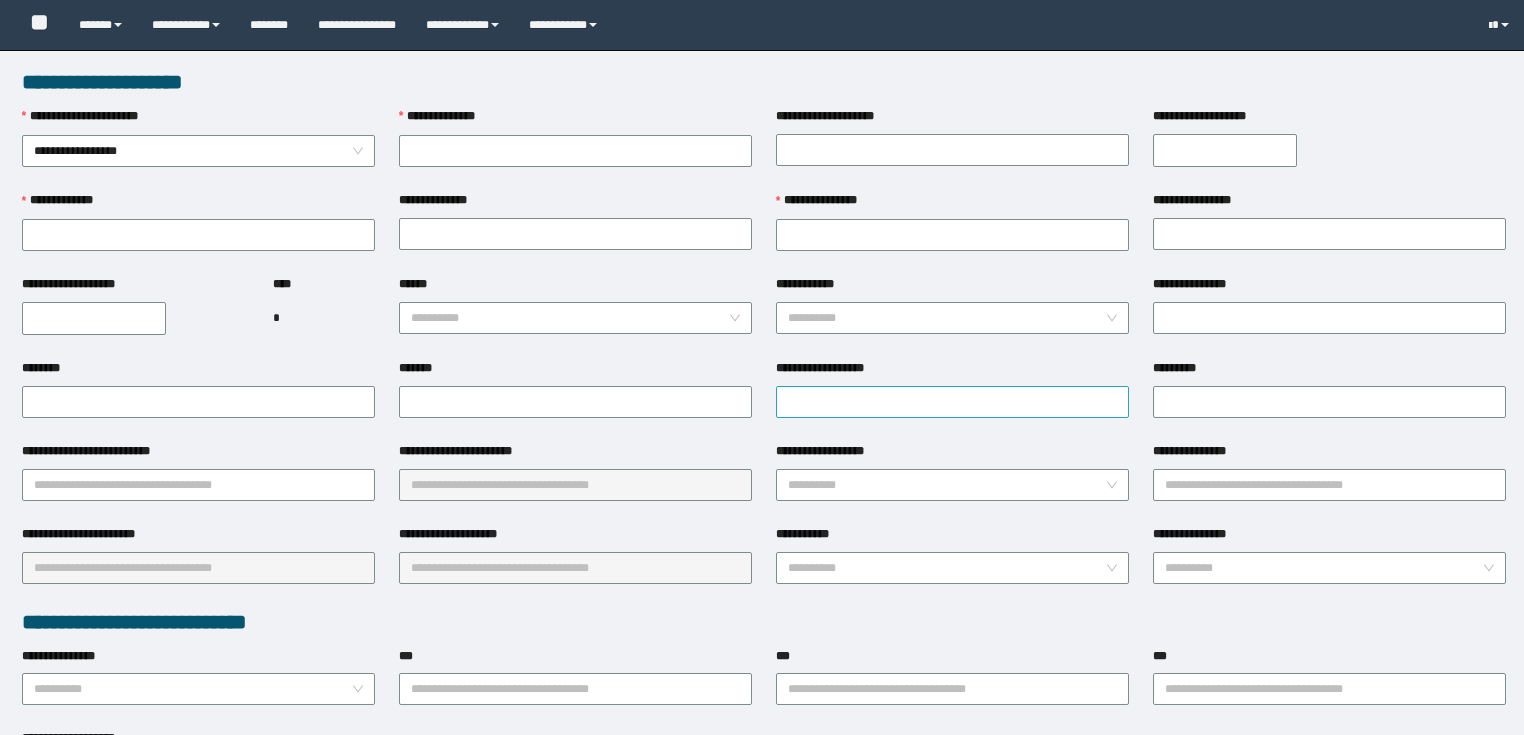 scroll, scrollTop: 0, scrollLeft: 0, axis: both 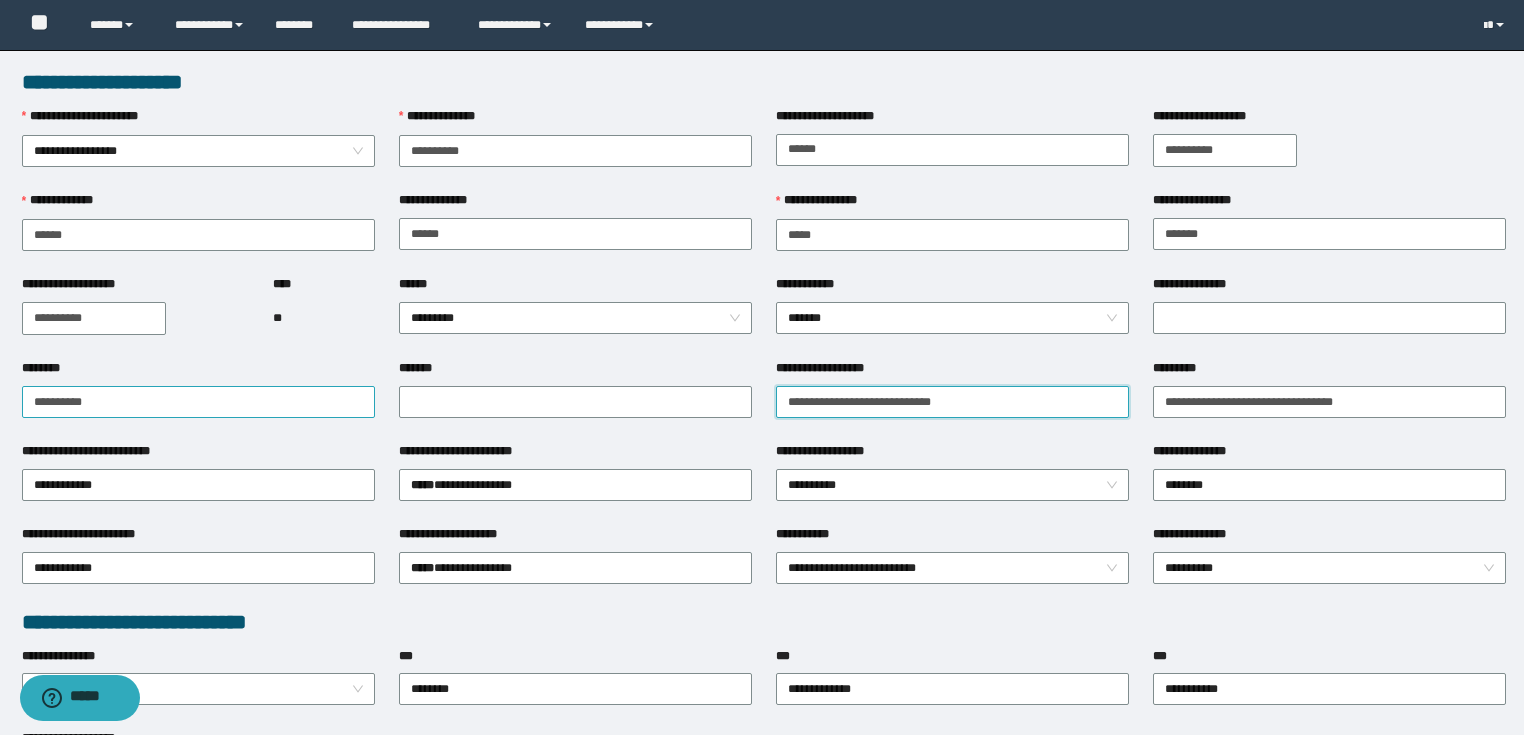 drag, startPoint x: 1023, startPoint y: 401, endPoint x: 135, endPoint y: 393, distance: 888.036 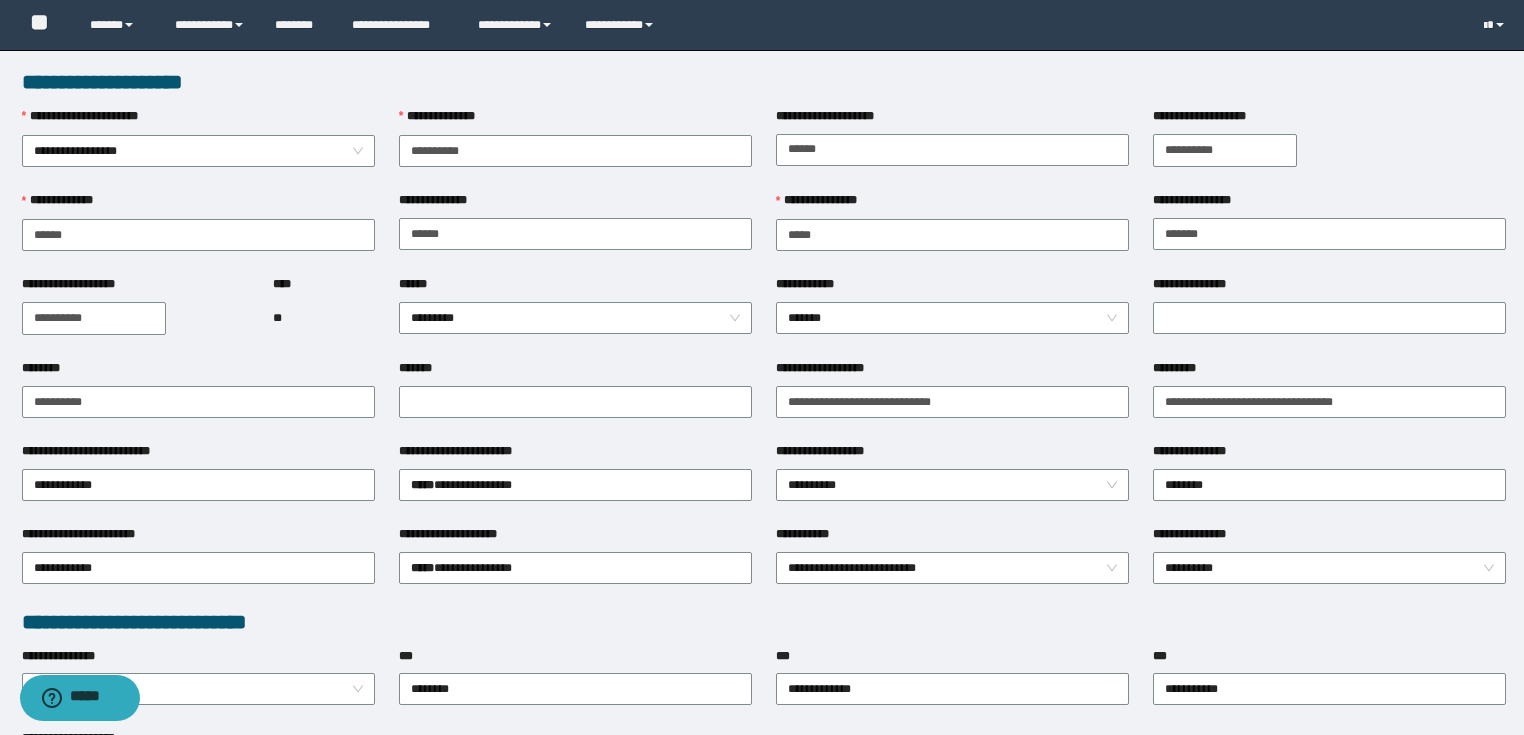 click on "**********" at bounding box center (575, 121) 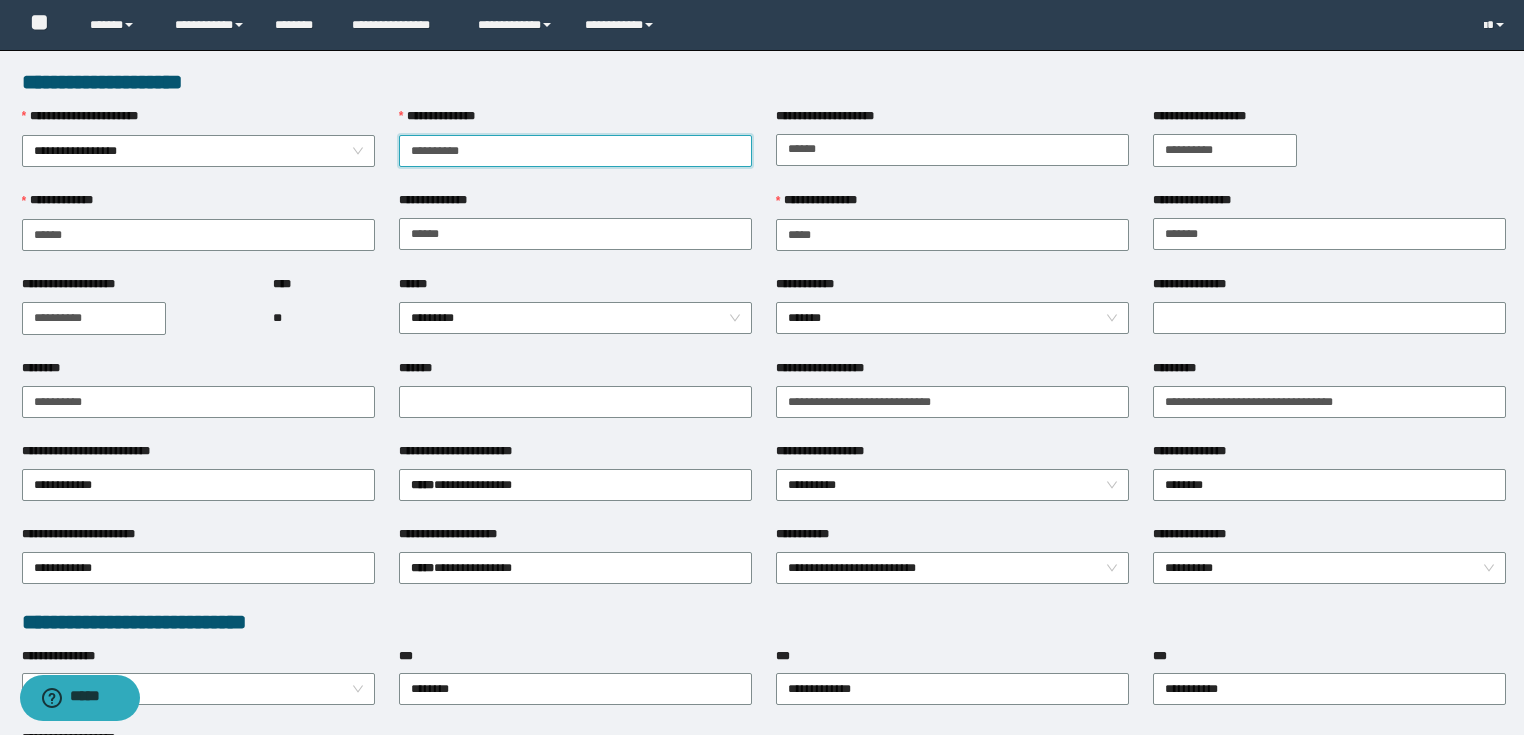 drag, startPoint x: 624, startPoint y: 156, endPoint x: 224, endPoint y: 180, distance: 400.71936 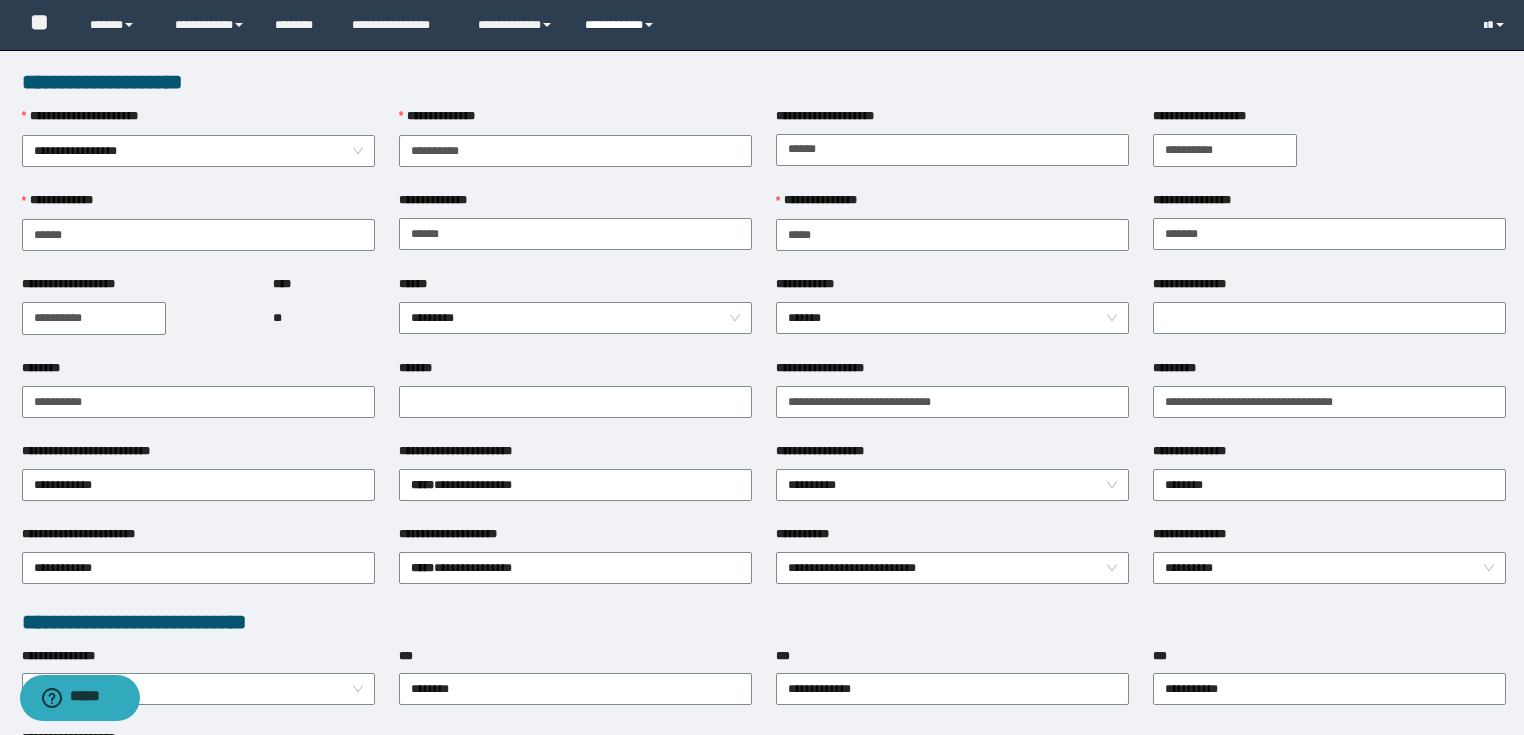 click at bounding box center [649, 25] 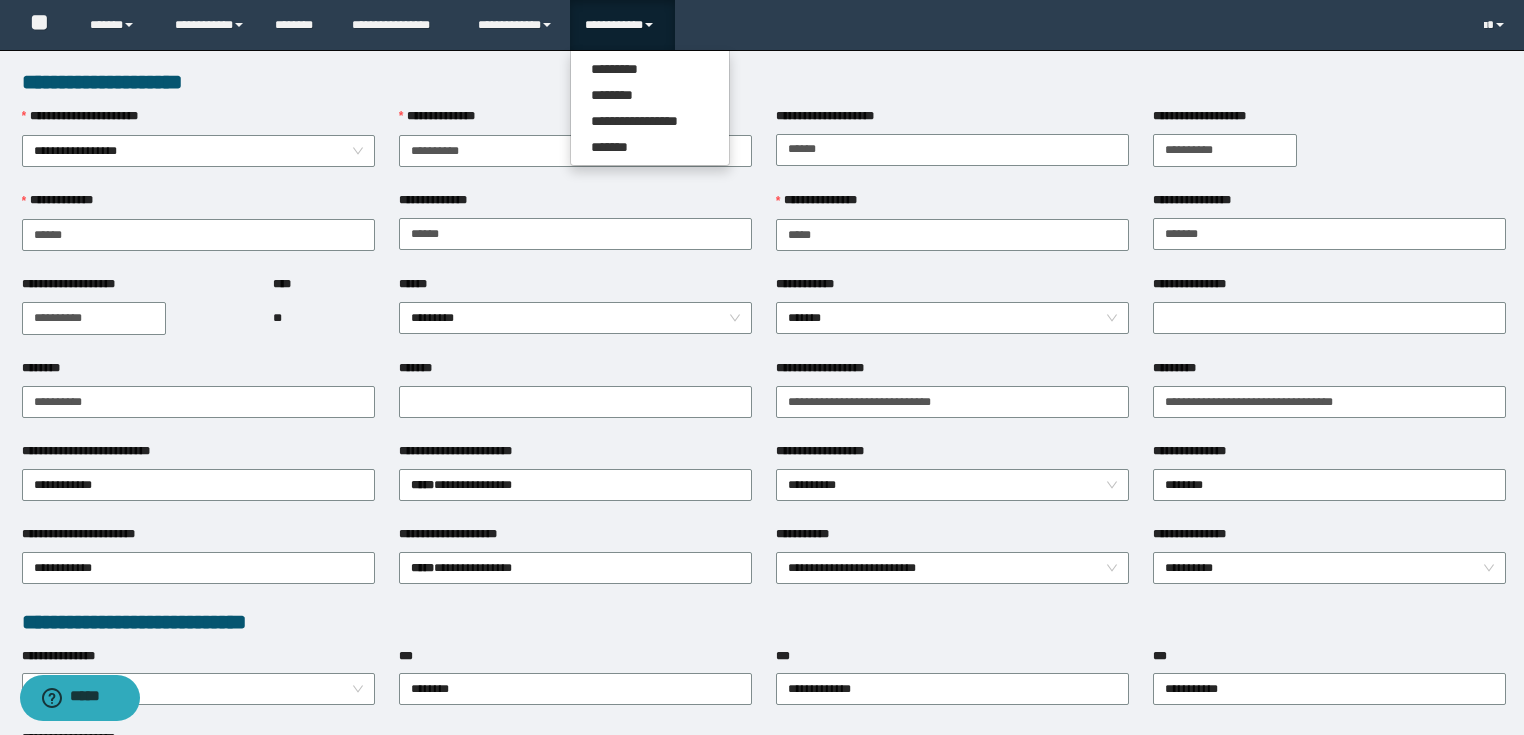 click on "**********" at bounding box center (622, 25) 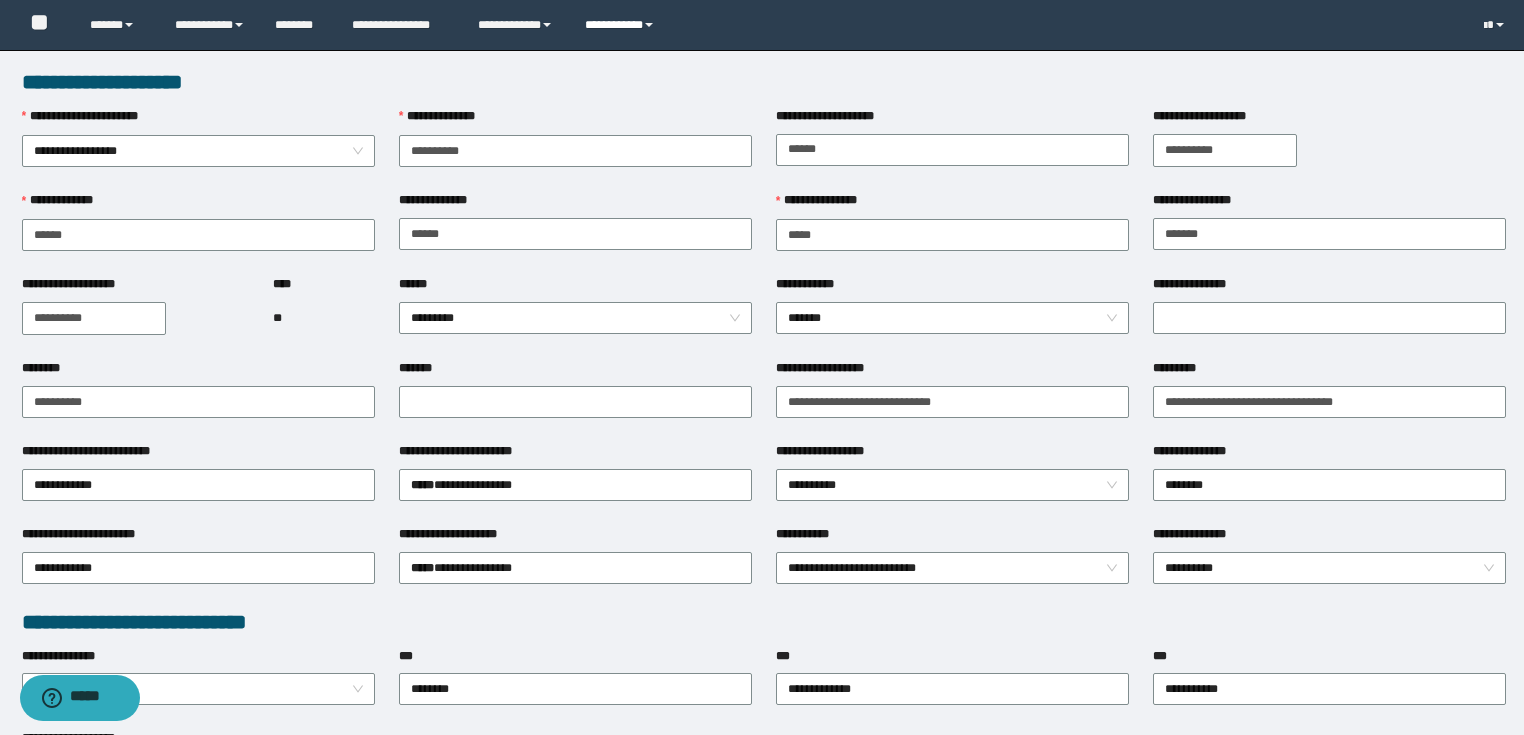 click on "**********" at bounding box center (622, 25) 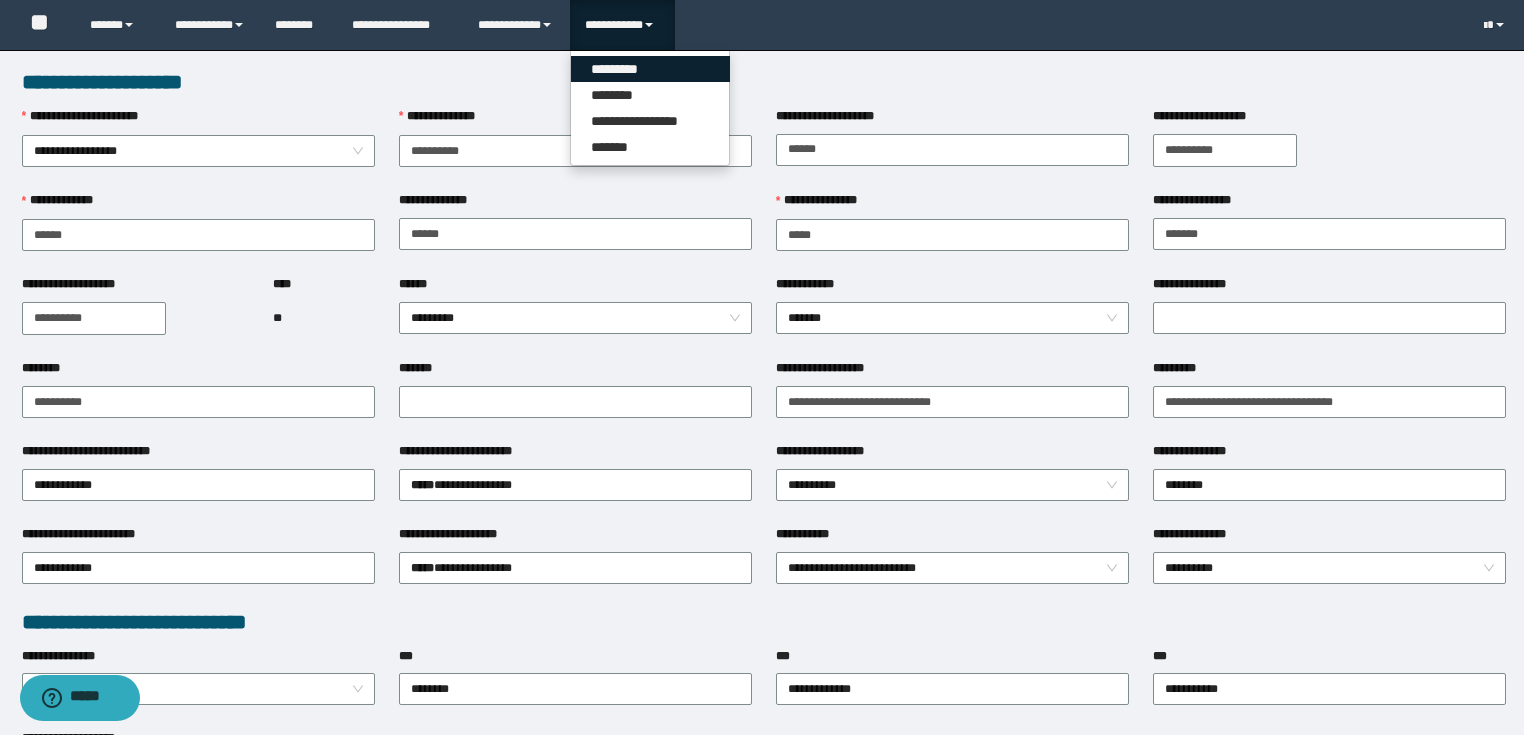 click on "*********" at bounding box center (650, 69) 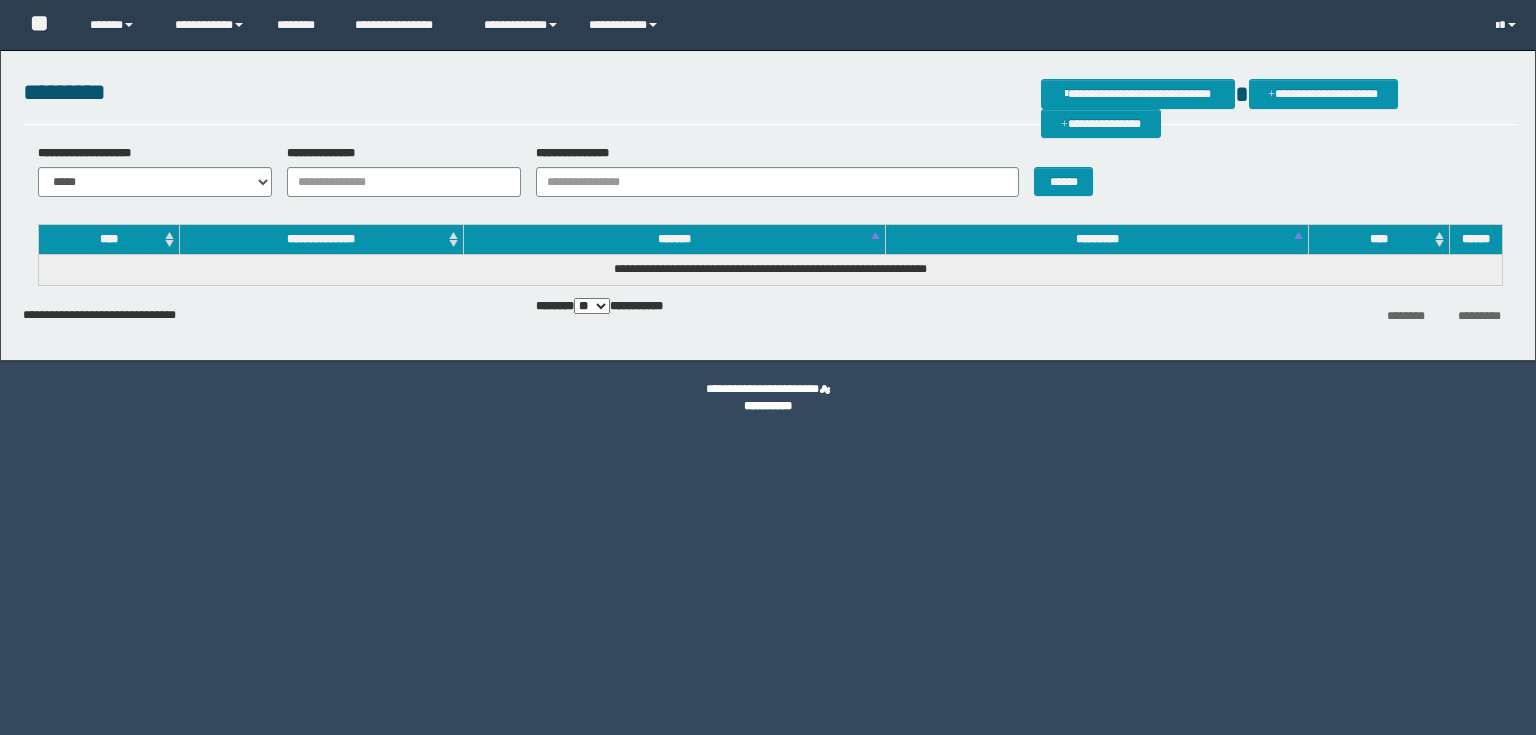 scroll, scrollTop: 0, scrollLeft: 0, axis: both 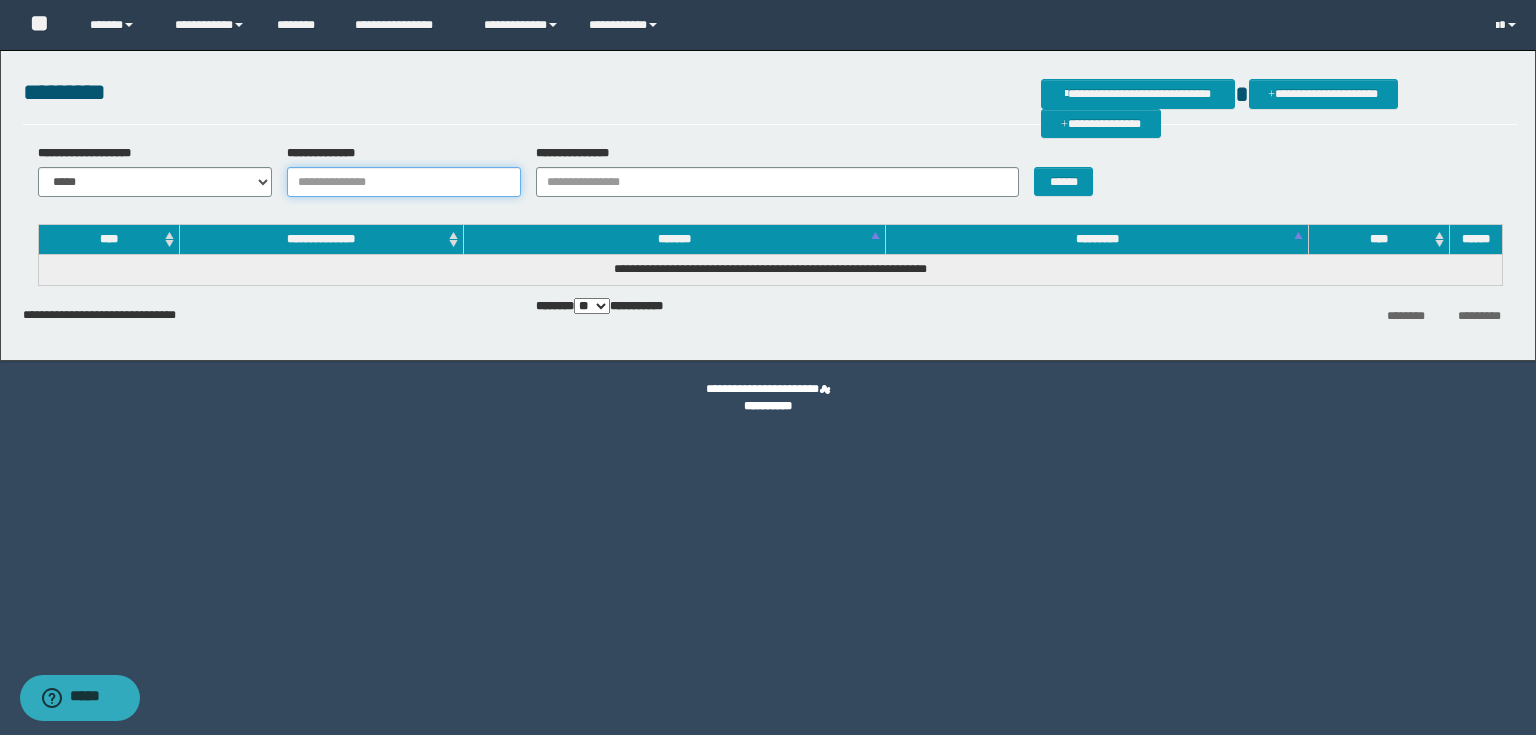 click on "**********" at bounding box center [404, 182] 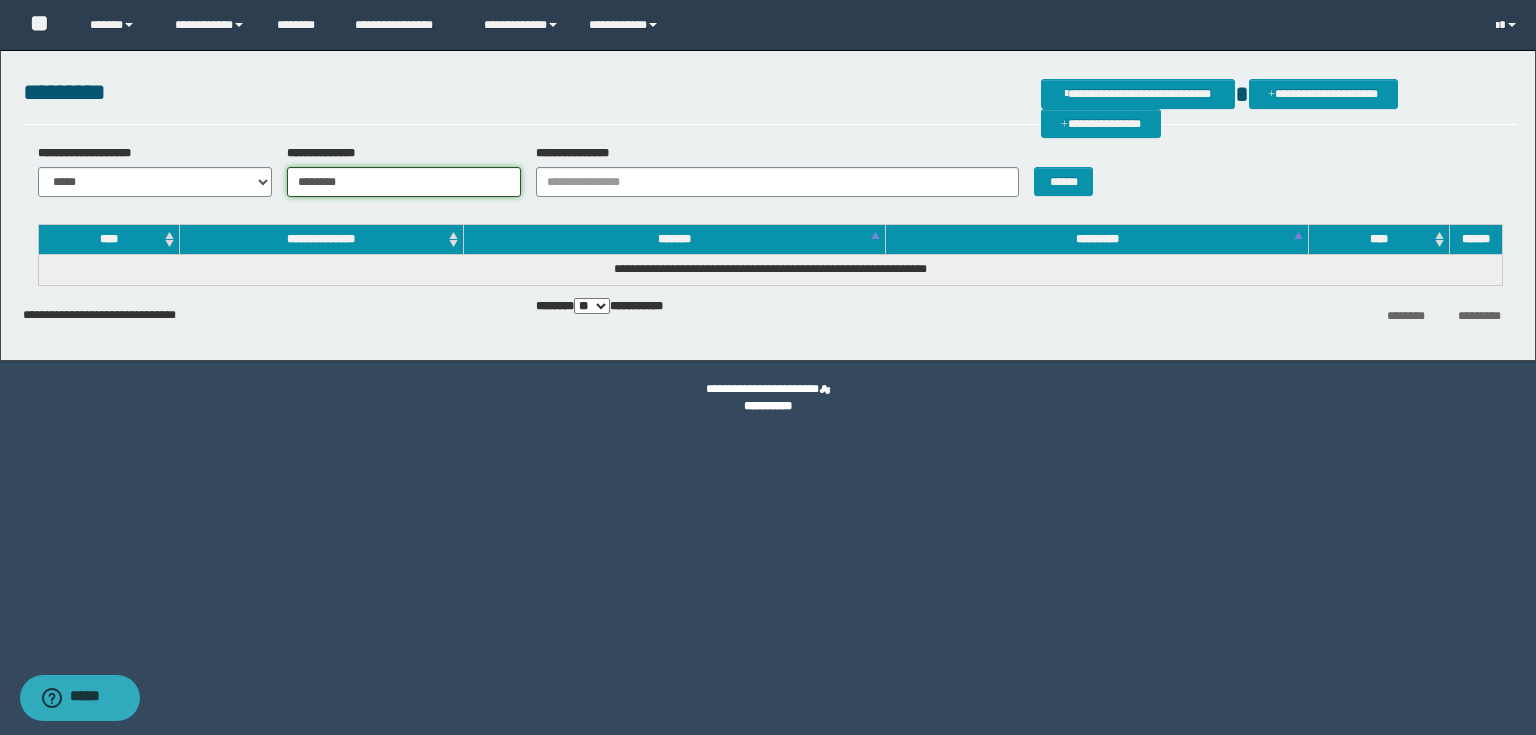 type on "********" 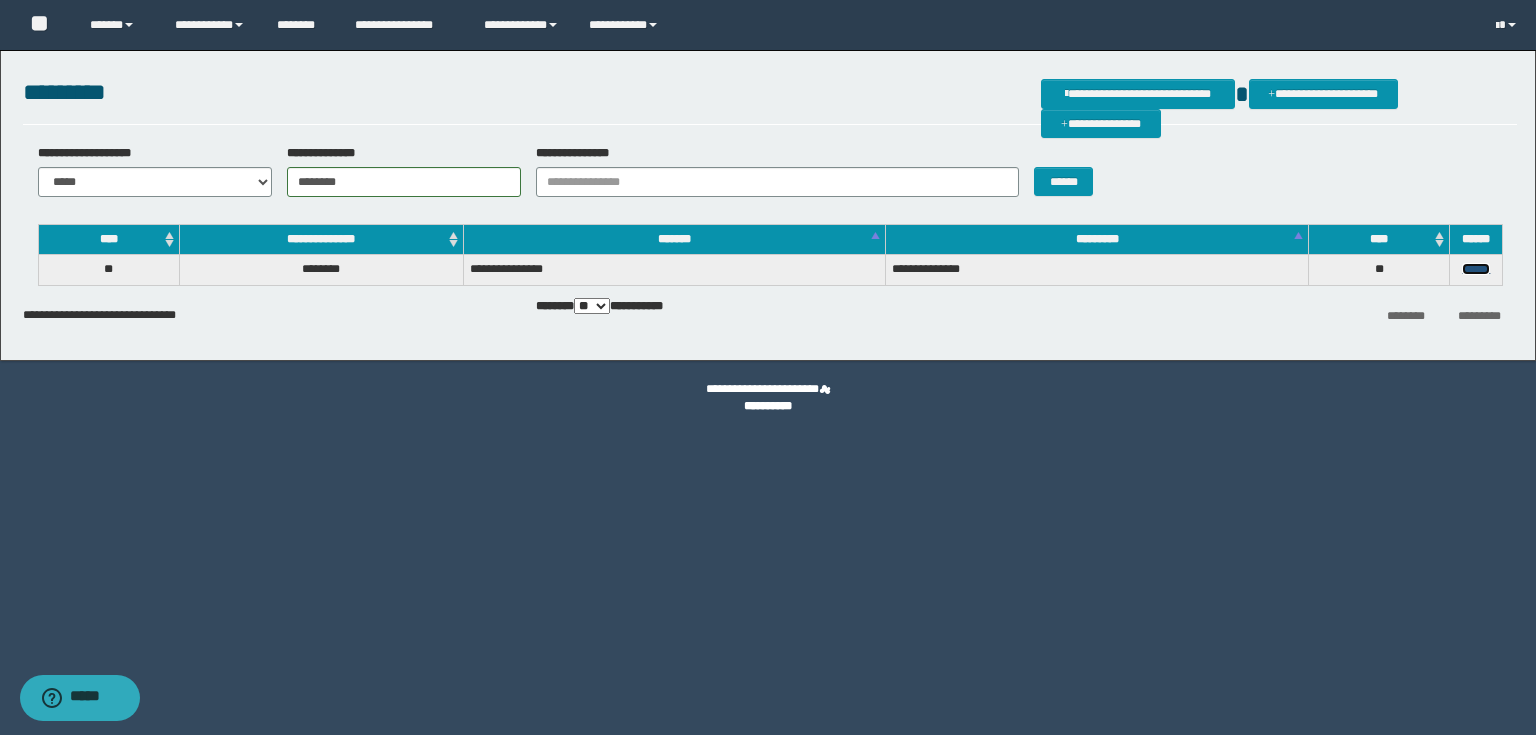click on "******" at bounding box center (1476, 269) 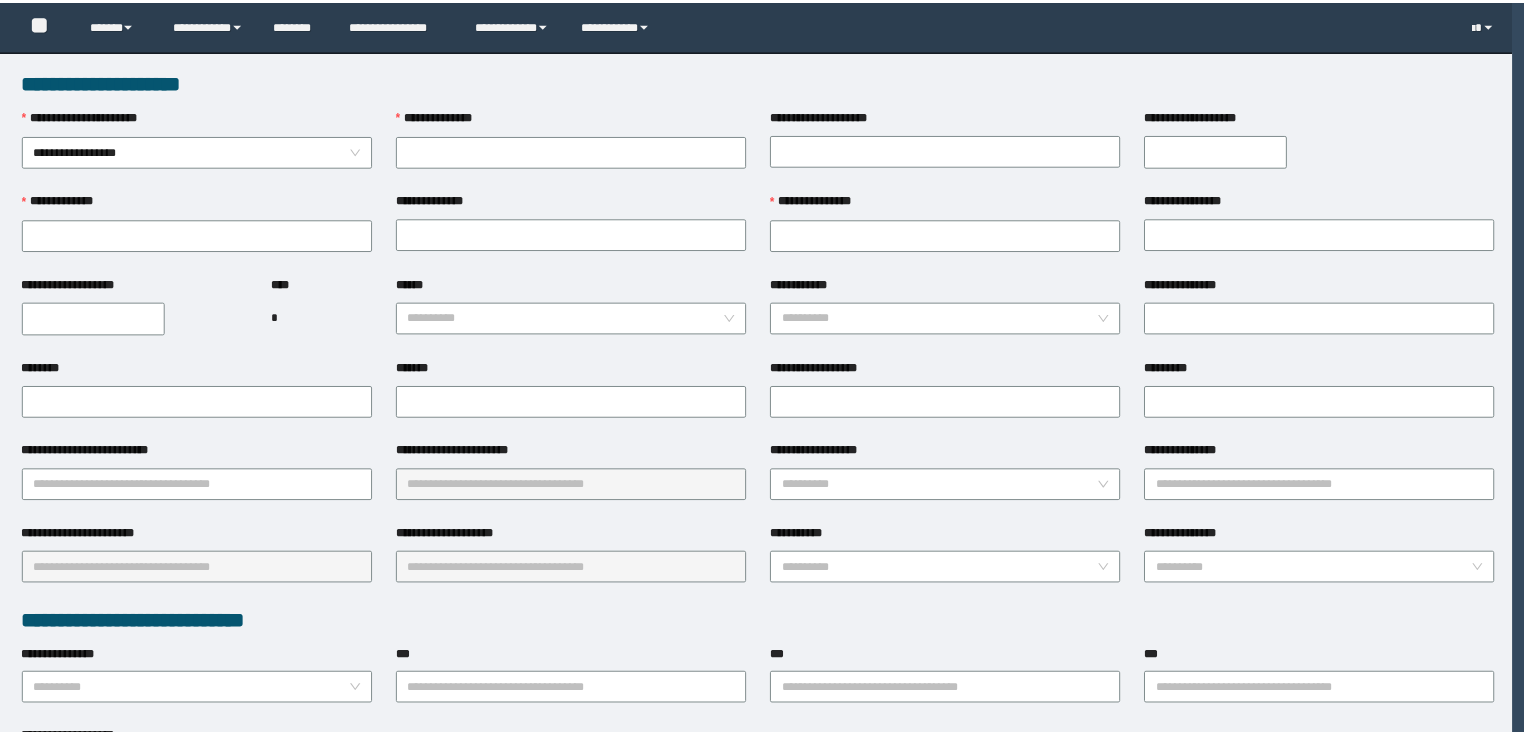 scroll, scrollTop: 0, scrollLeft: 0, axis: both 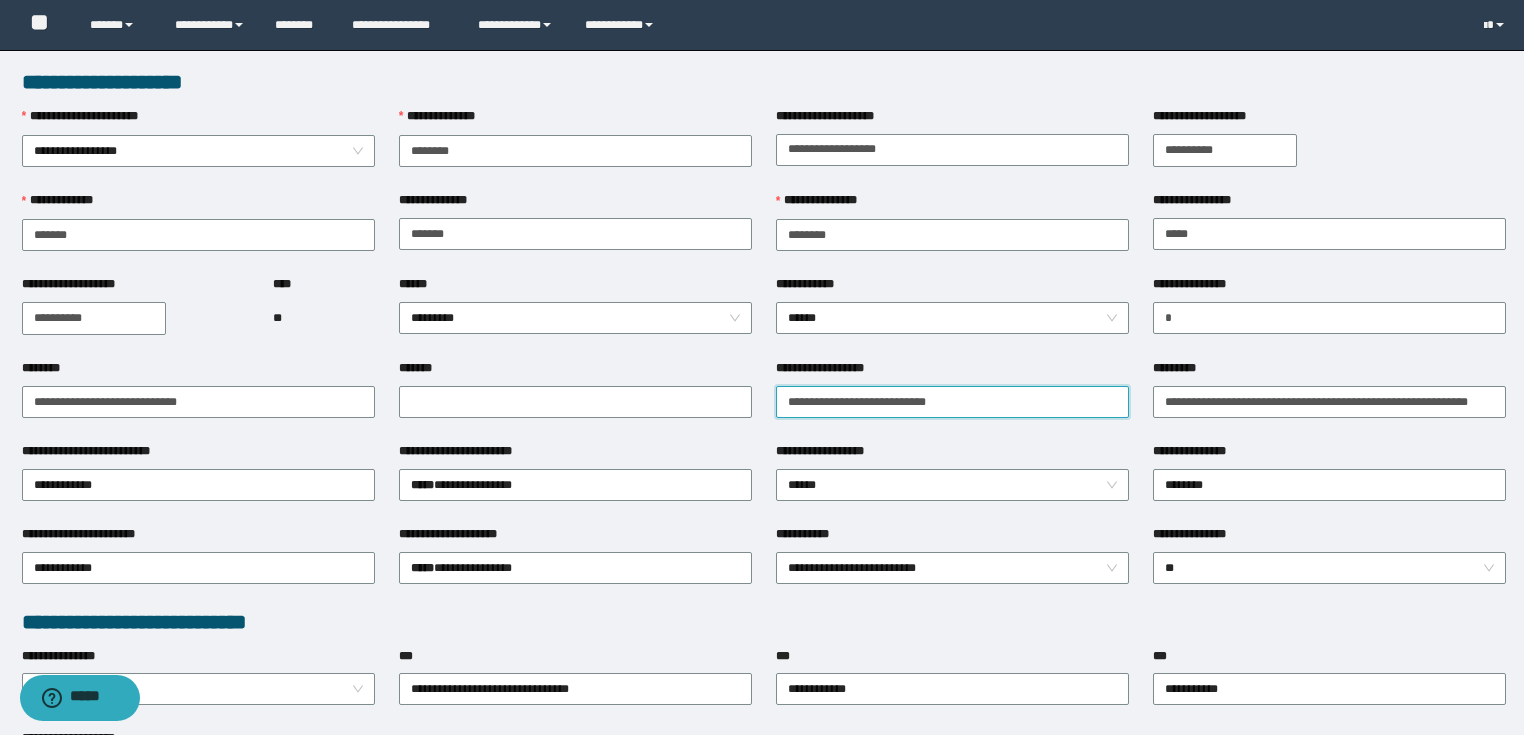 drag, startPoint x: 1028, startPoint y: 408, endPoint x: 379, endPoint y: 392, distance: 649.1972 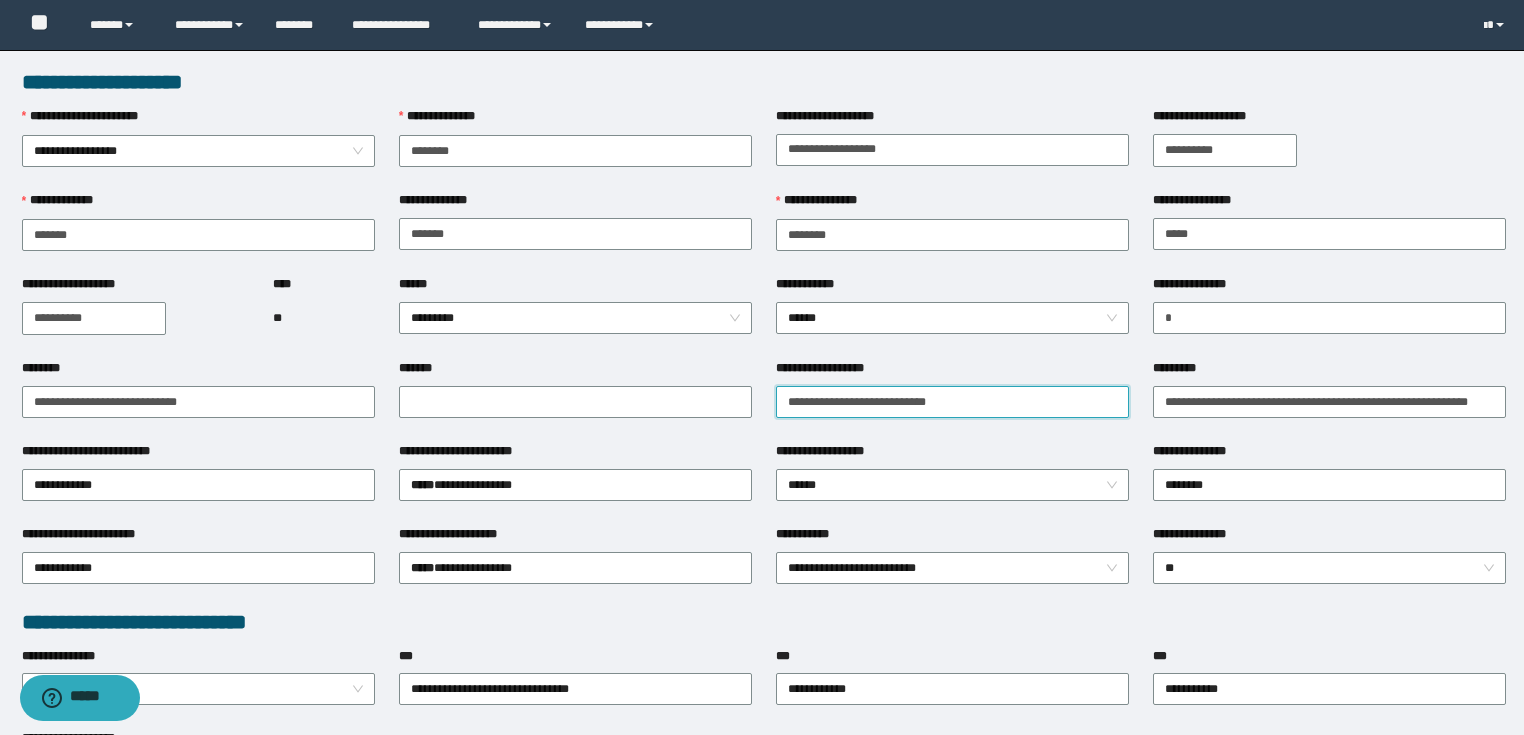type on "**********" 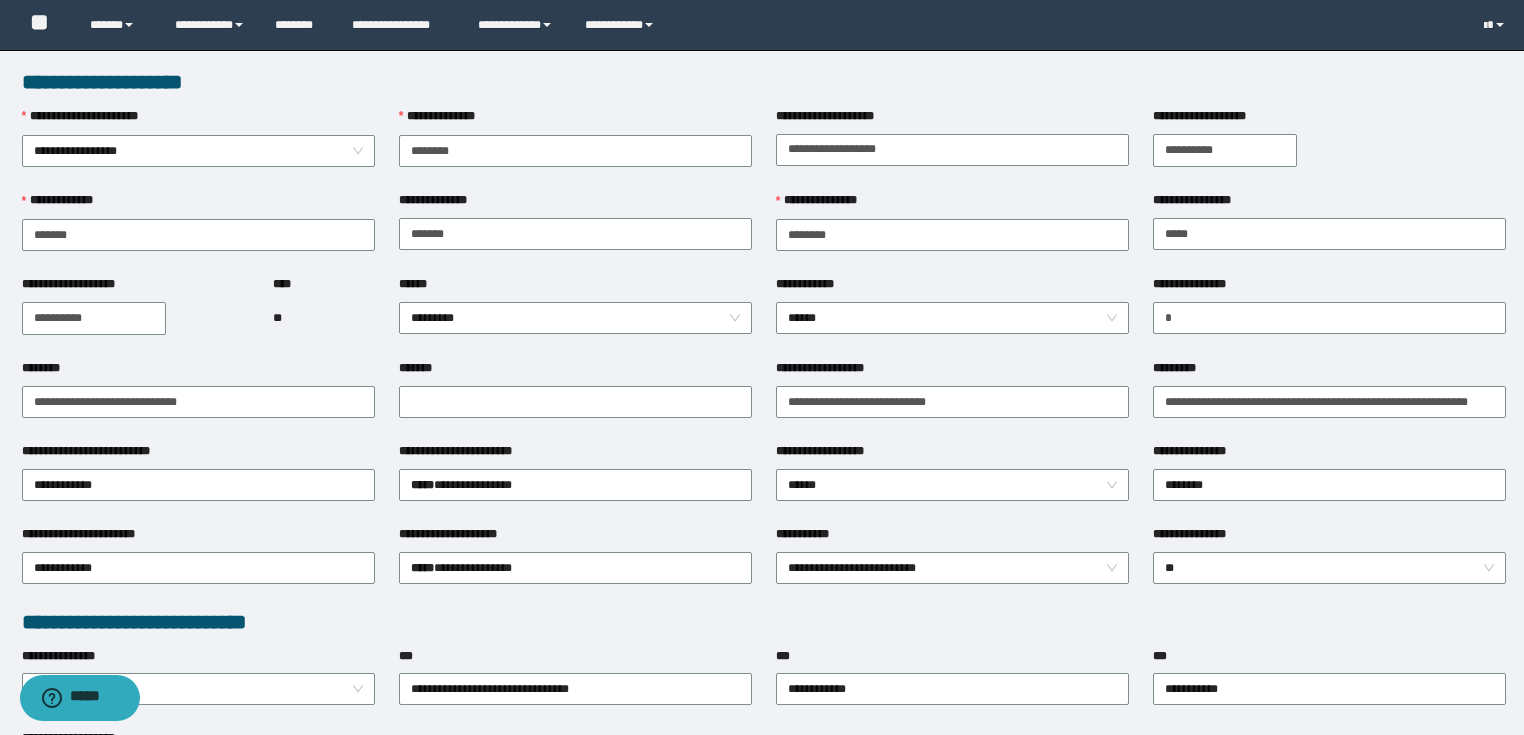click on "**********" at bounding box center (764, 82) 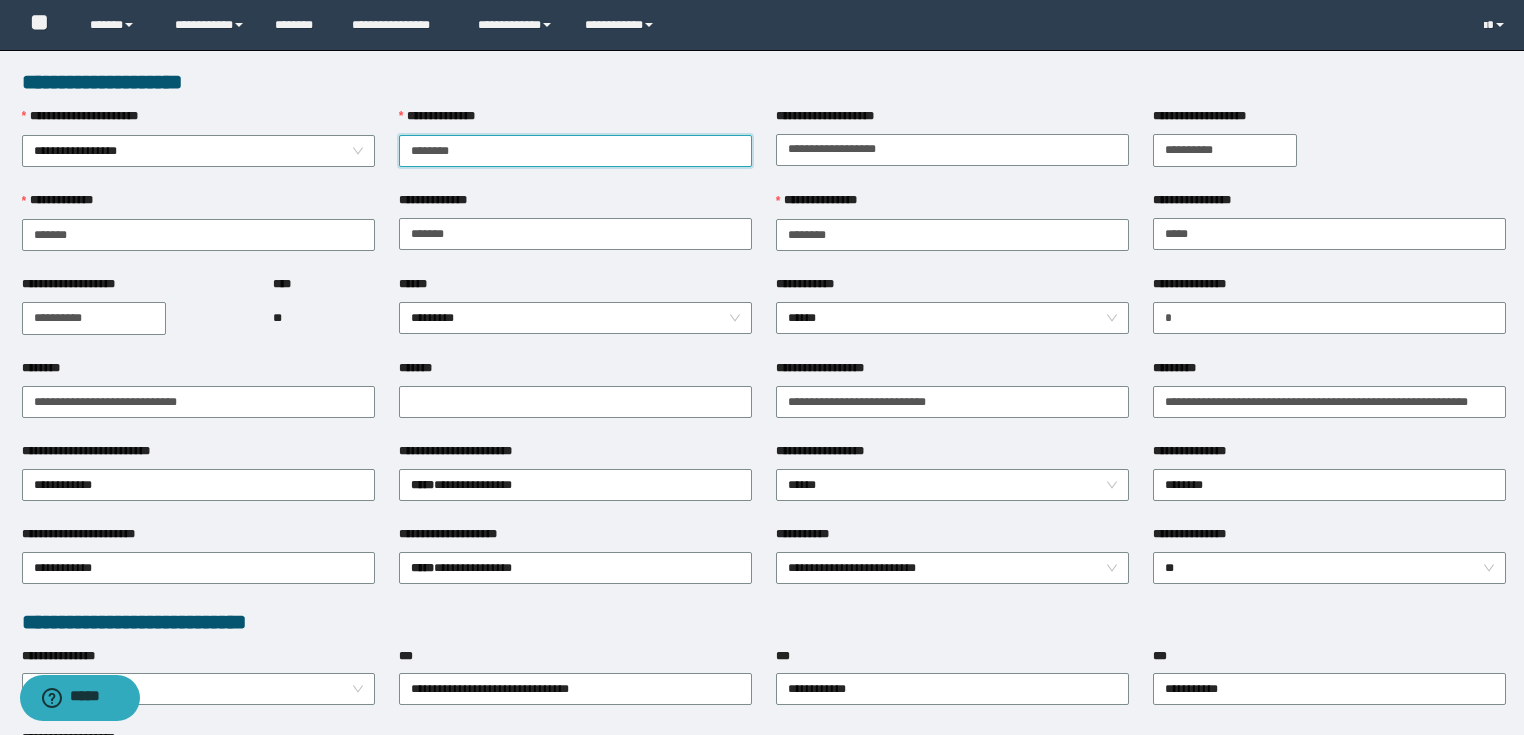 drag, startPoint x: 687, startPoint y: 148, endPoint x: 3, endPoint y: 133, distance: 684.1644 